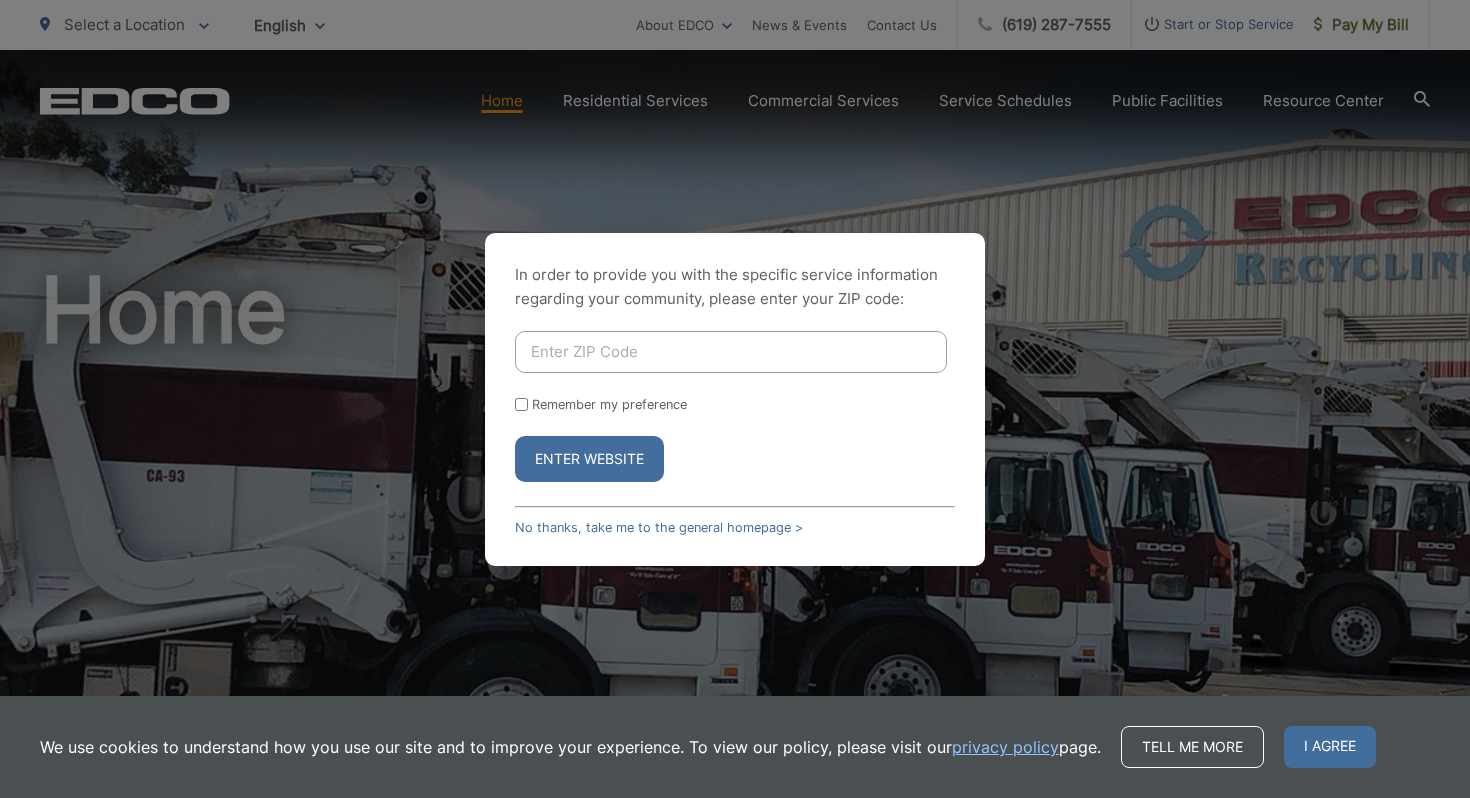 scroll, scrollTop: 0, scrollLeft: 0, axis: both 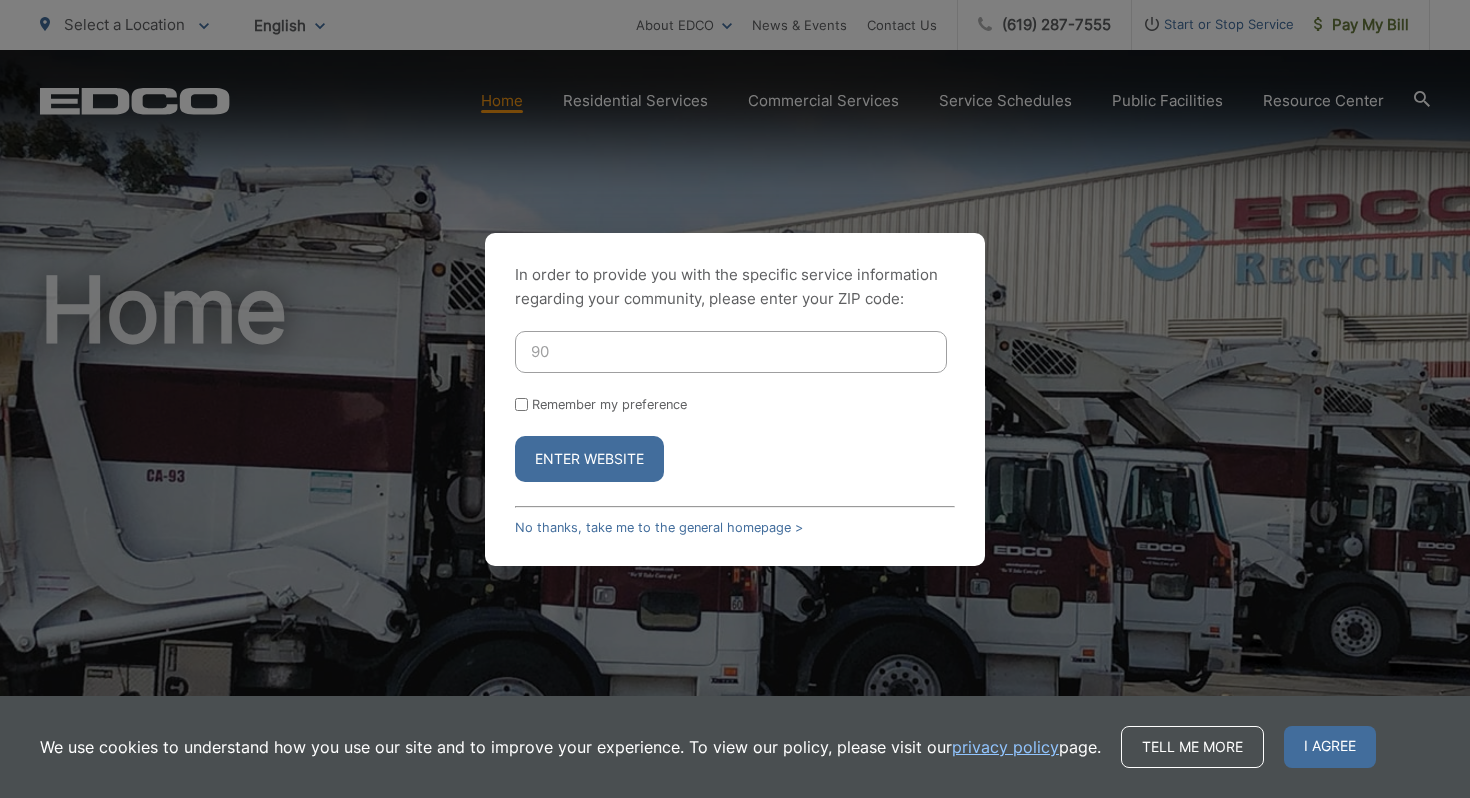 type on "9" 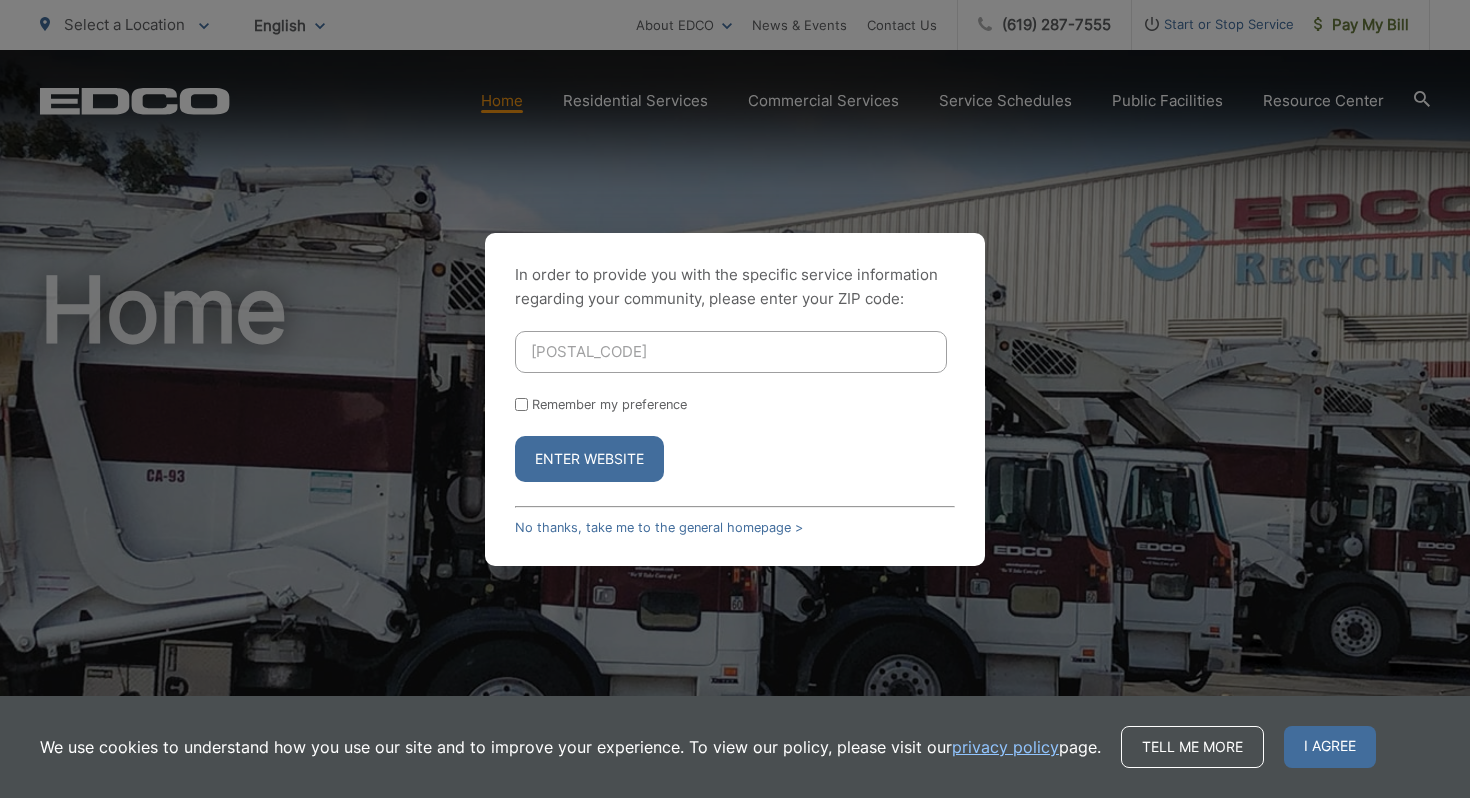type on "[POSTAL_CODE]" 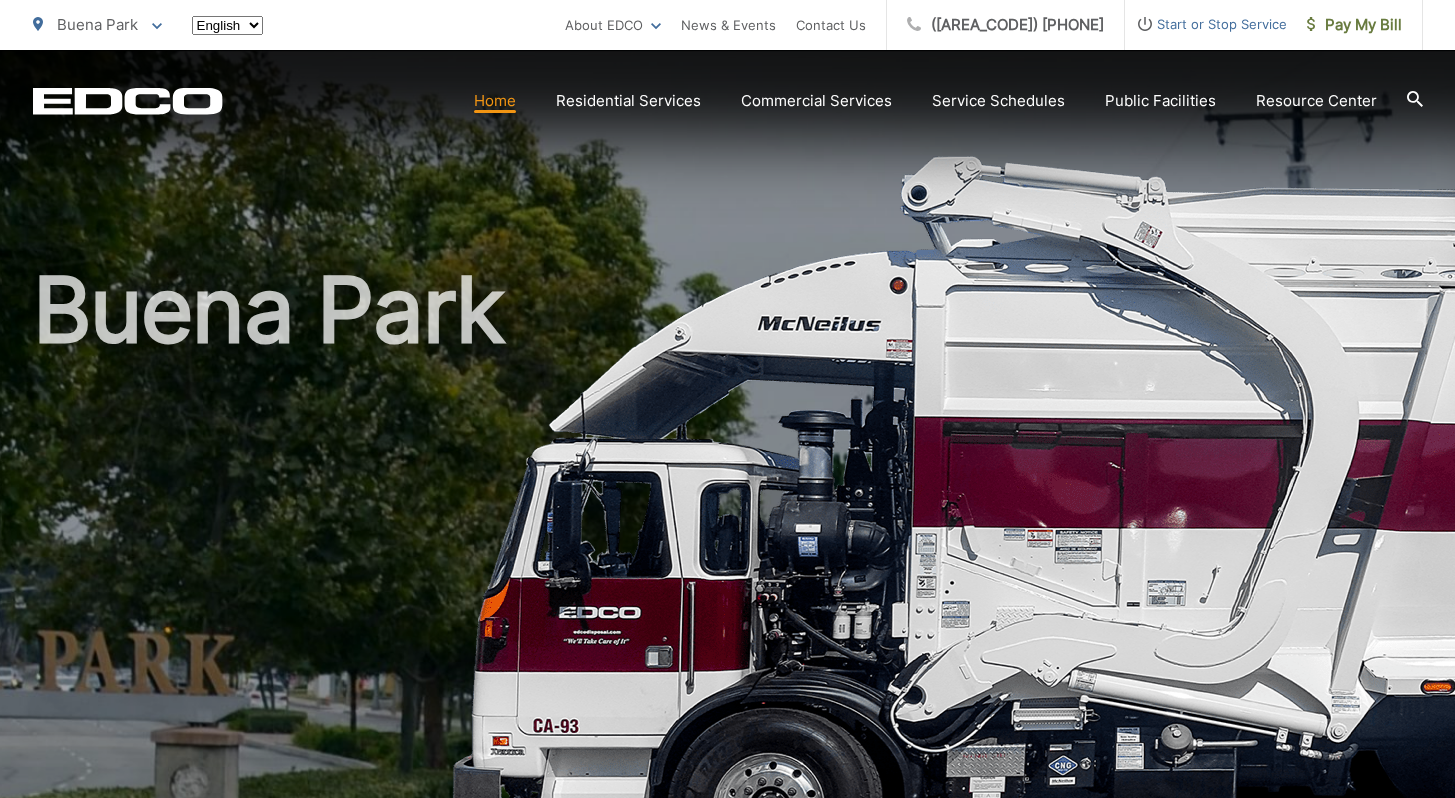 scroll, scrollTop: 0, scrollLeft: 0, axis: both 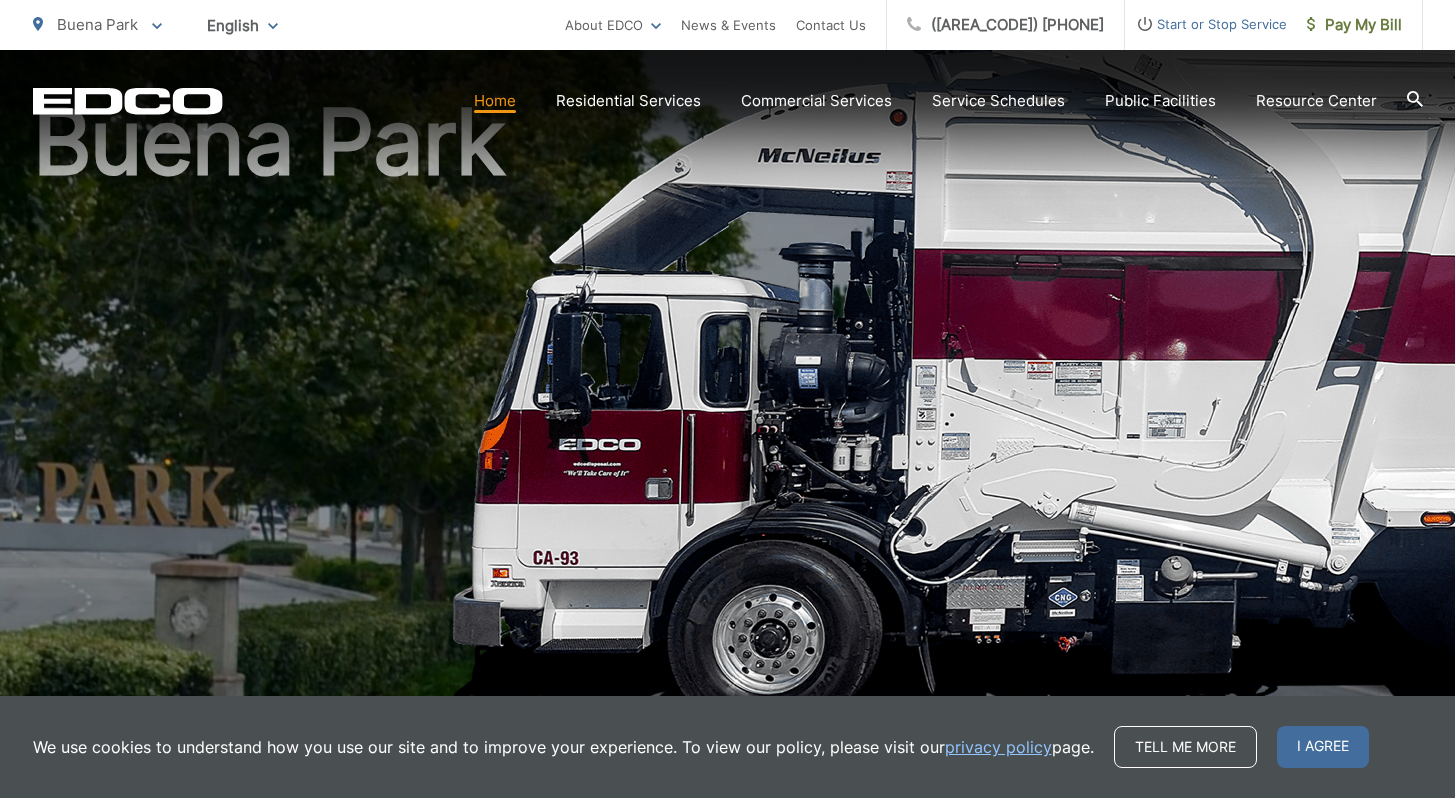 click on "Start or Stop Service" at bounding box center (1206, 24) 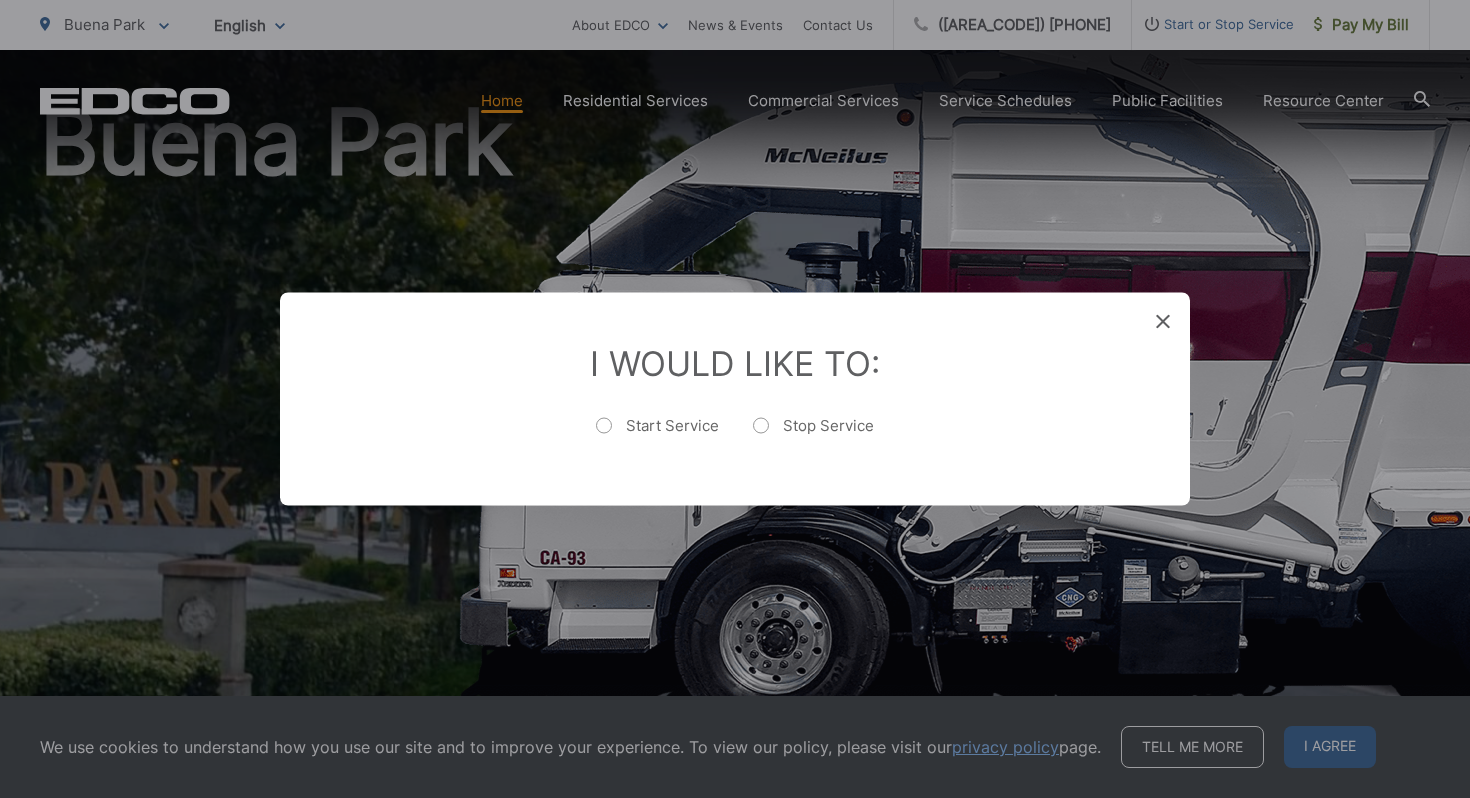 click on "Start Service" at bounding box center (657, 436) 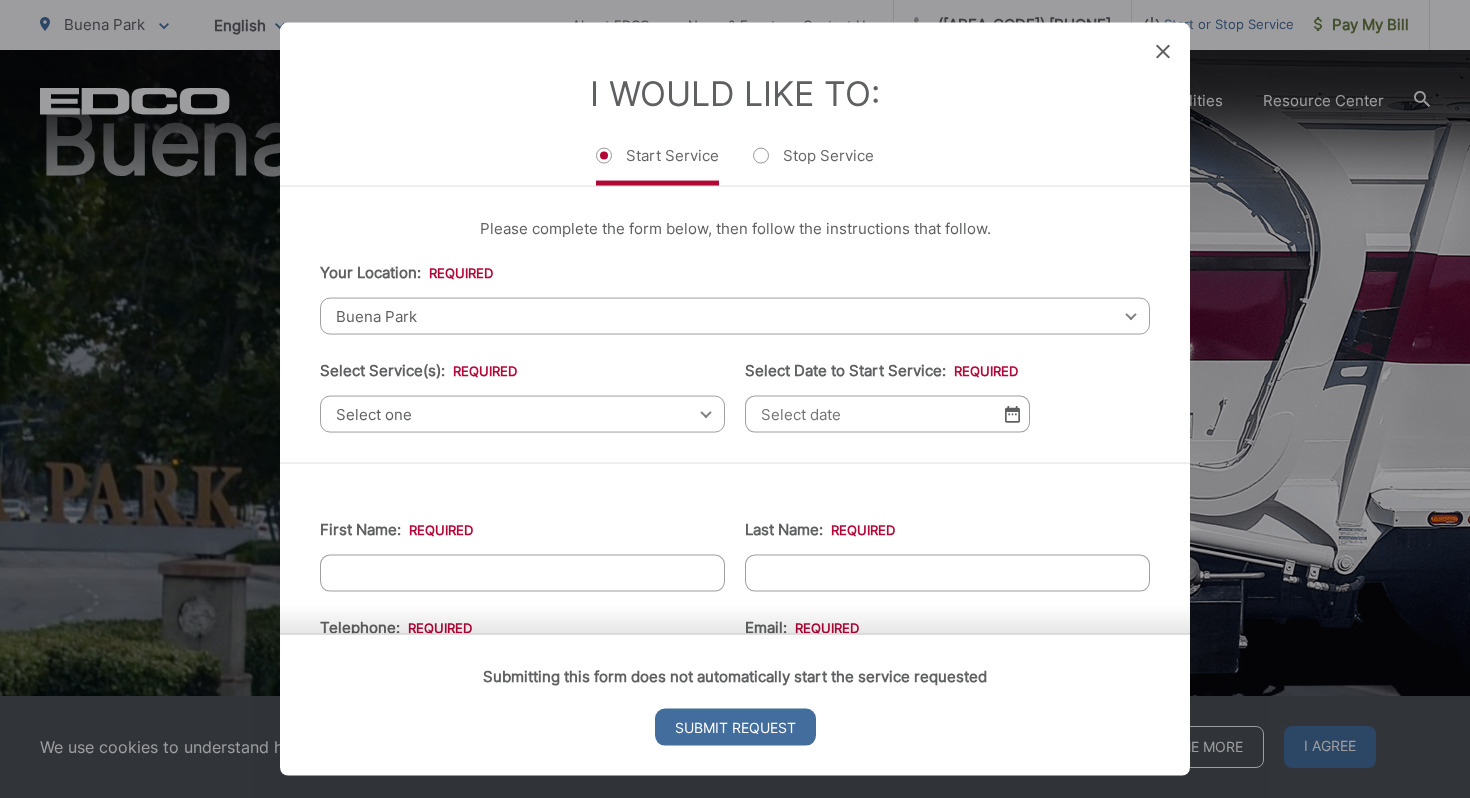 click on "Buena Park" at bounding box center (735, 316) 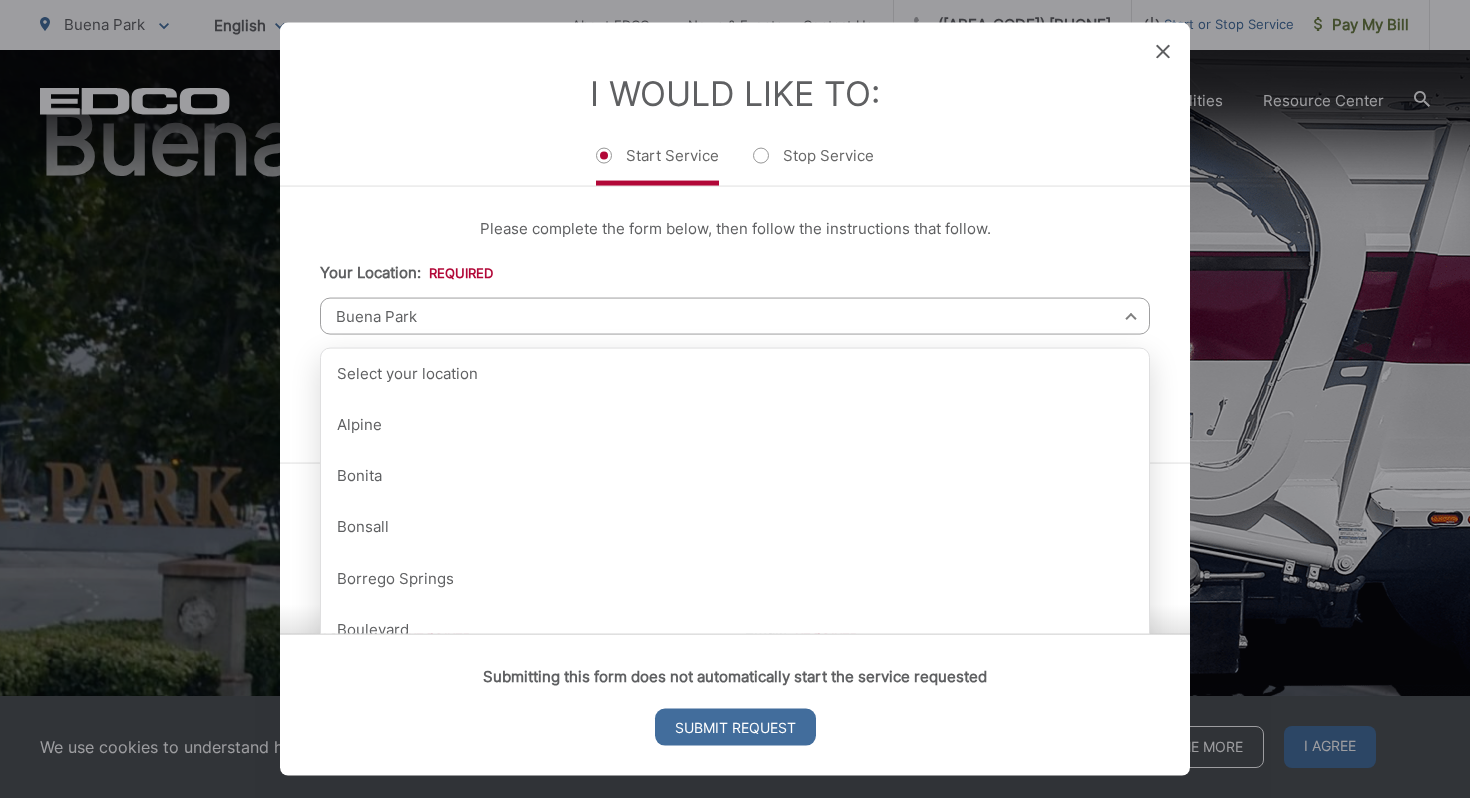 click on "Buena Park" at bounding box center (735, 316) 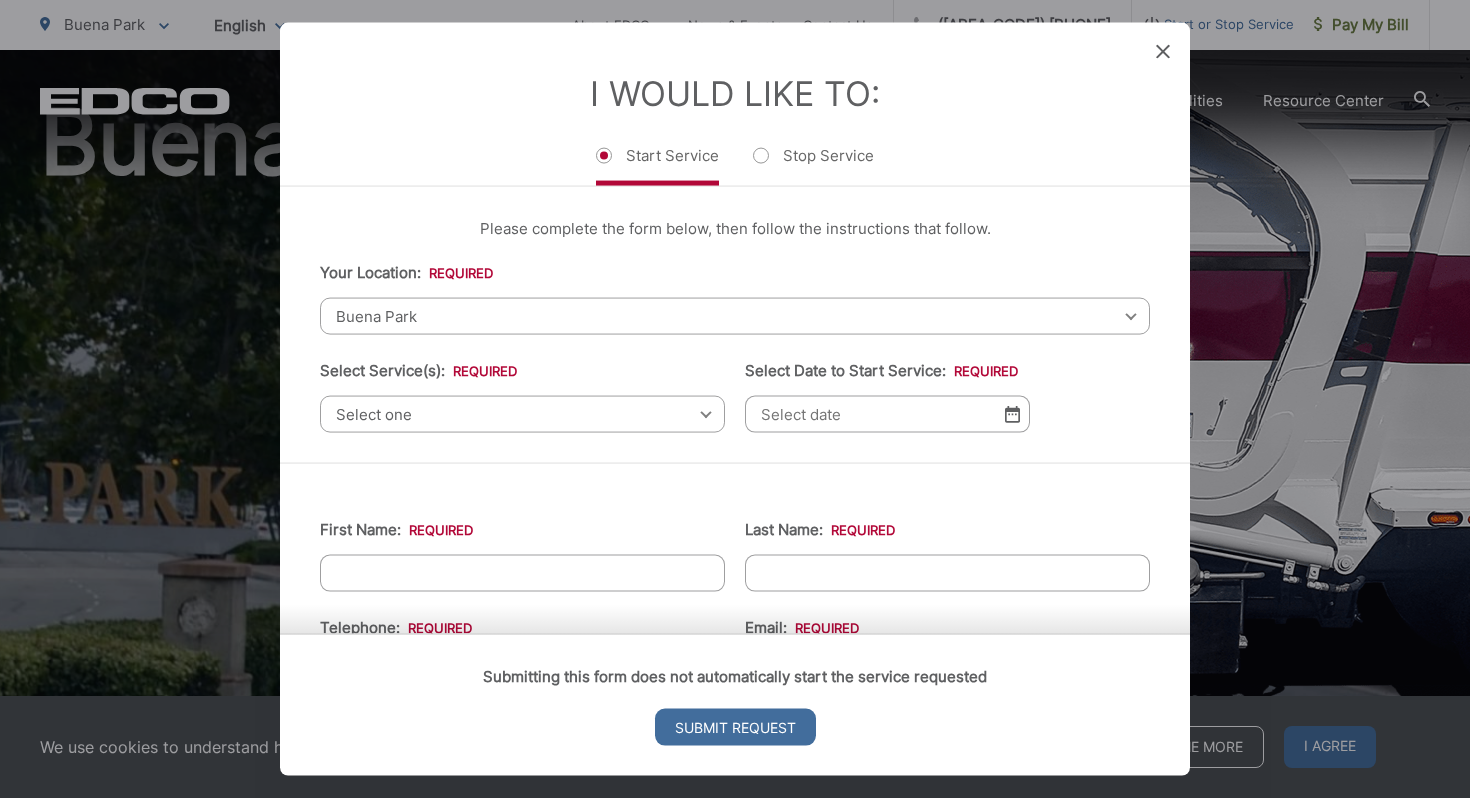 click on "Select one" at bounding box center [522, 414] 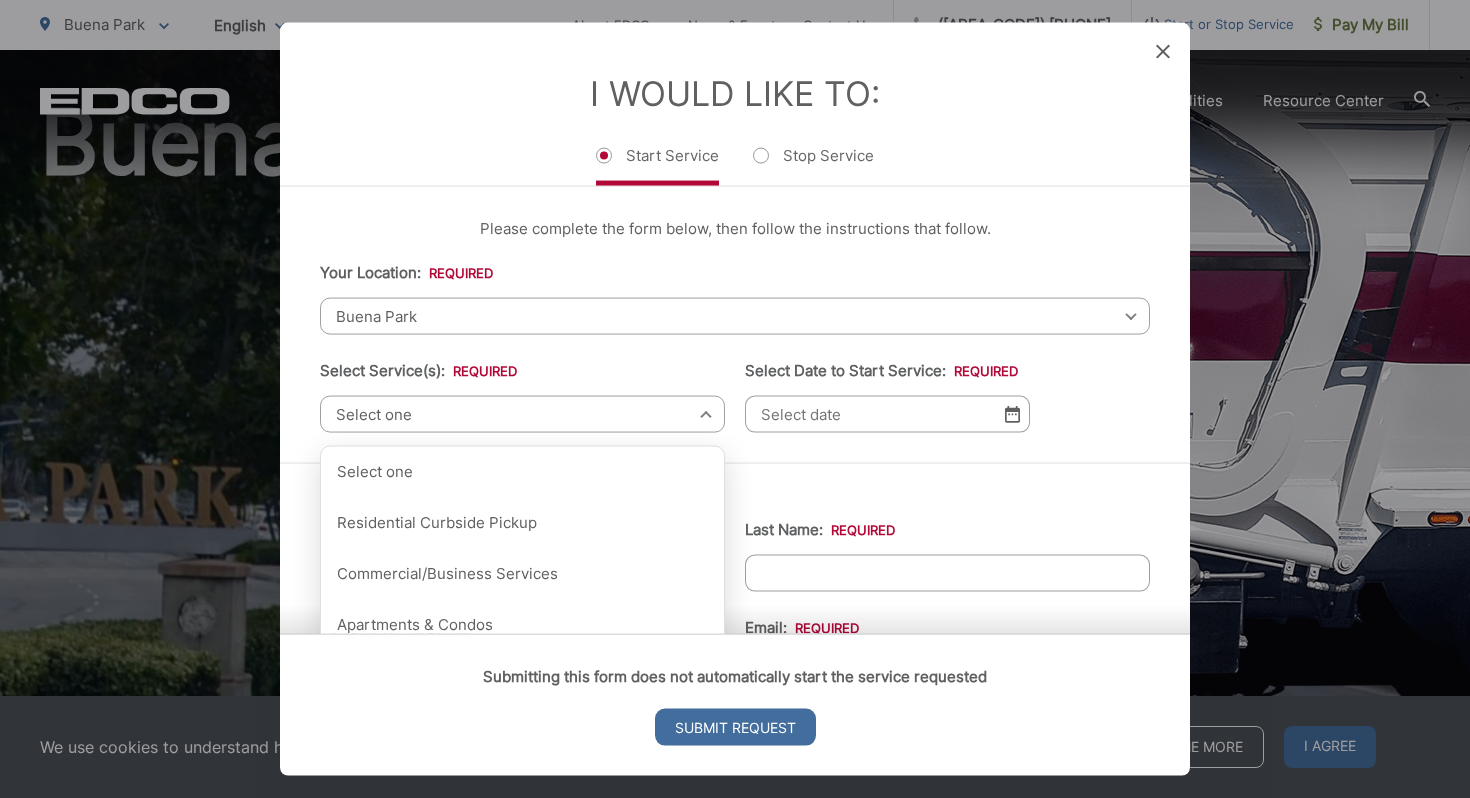 click on "Select one" at bounding box center (522, 414) 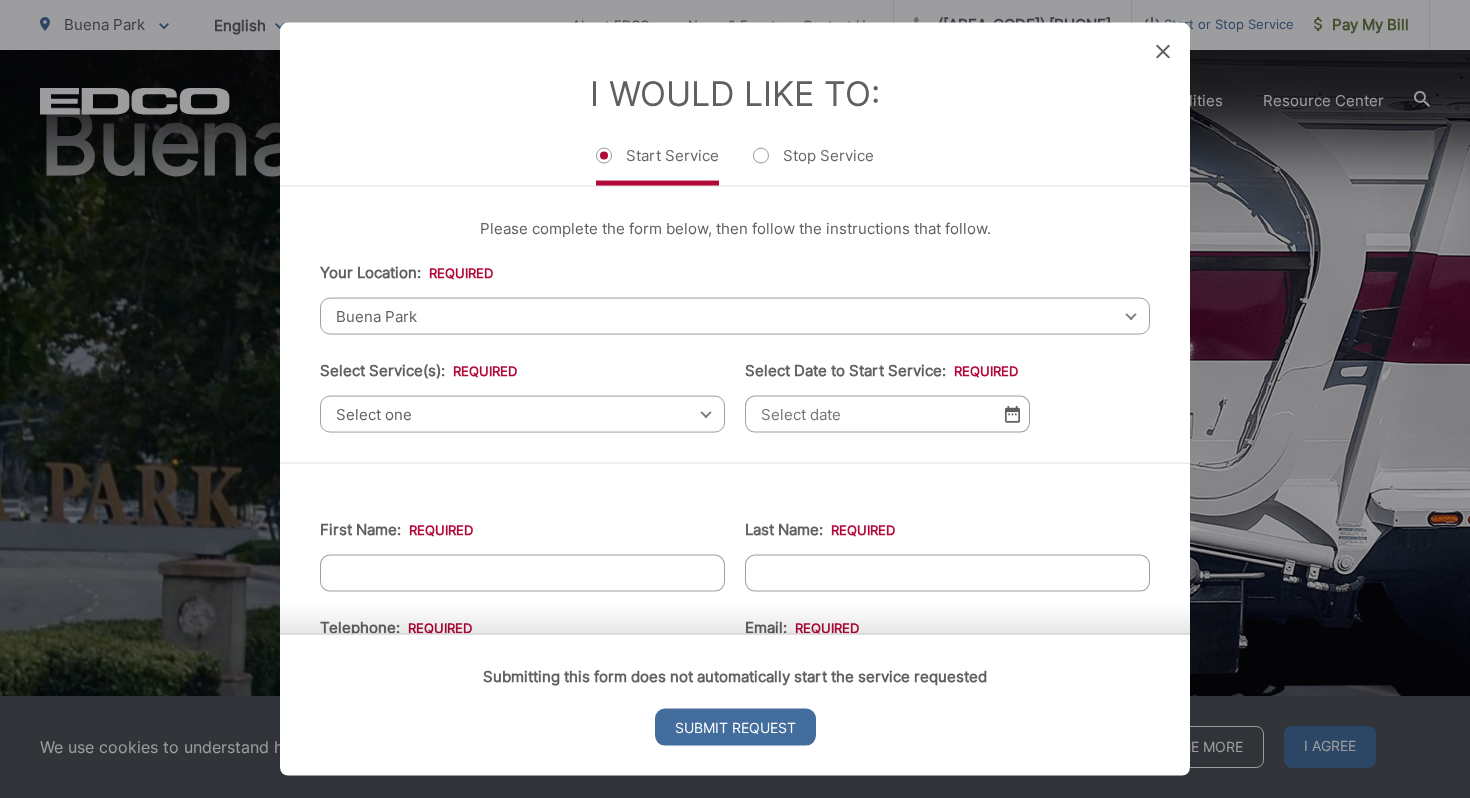 click on "First Name: * Last Name: * Telephone: * Email: *
Service Address 1: * Service Address 2: City: * Zip Code: * Billing Address: * Forwarding Address: * City: * Zip Code: * State: * Comments:" at bounding box center (735, 931) 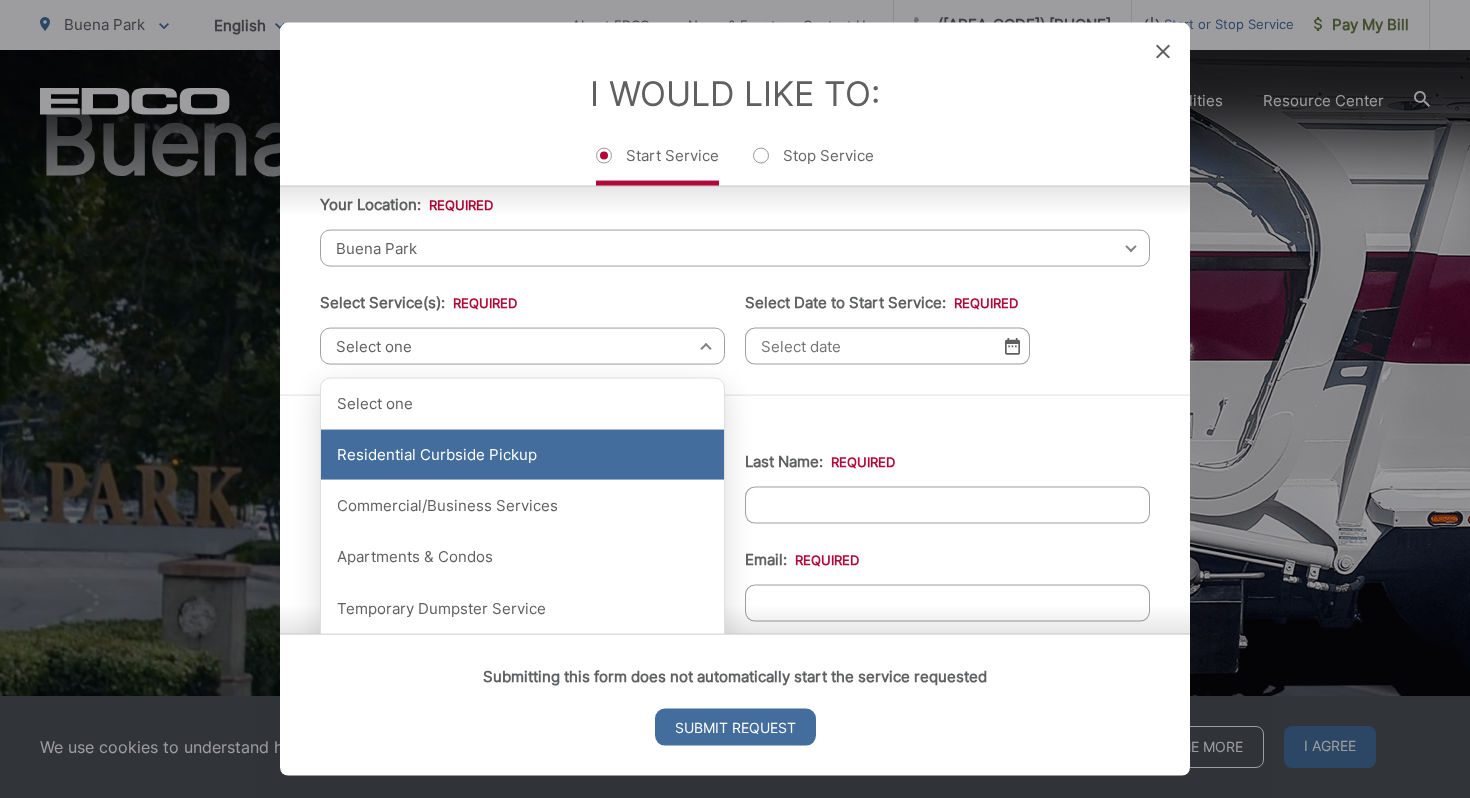 scroll, scrollTop: 318, scrollLeft: 0, axis: vertical 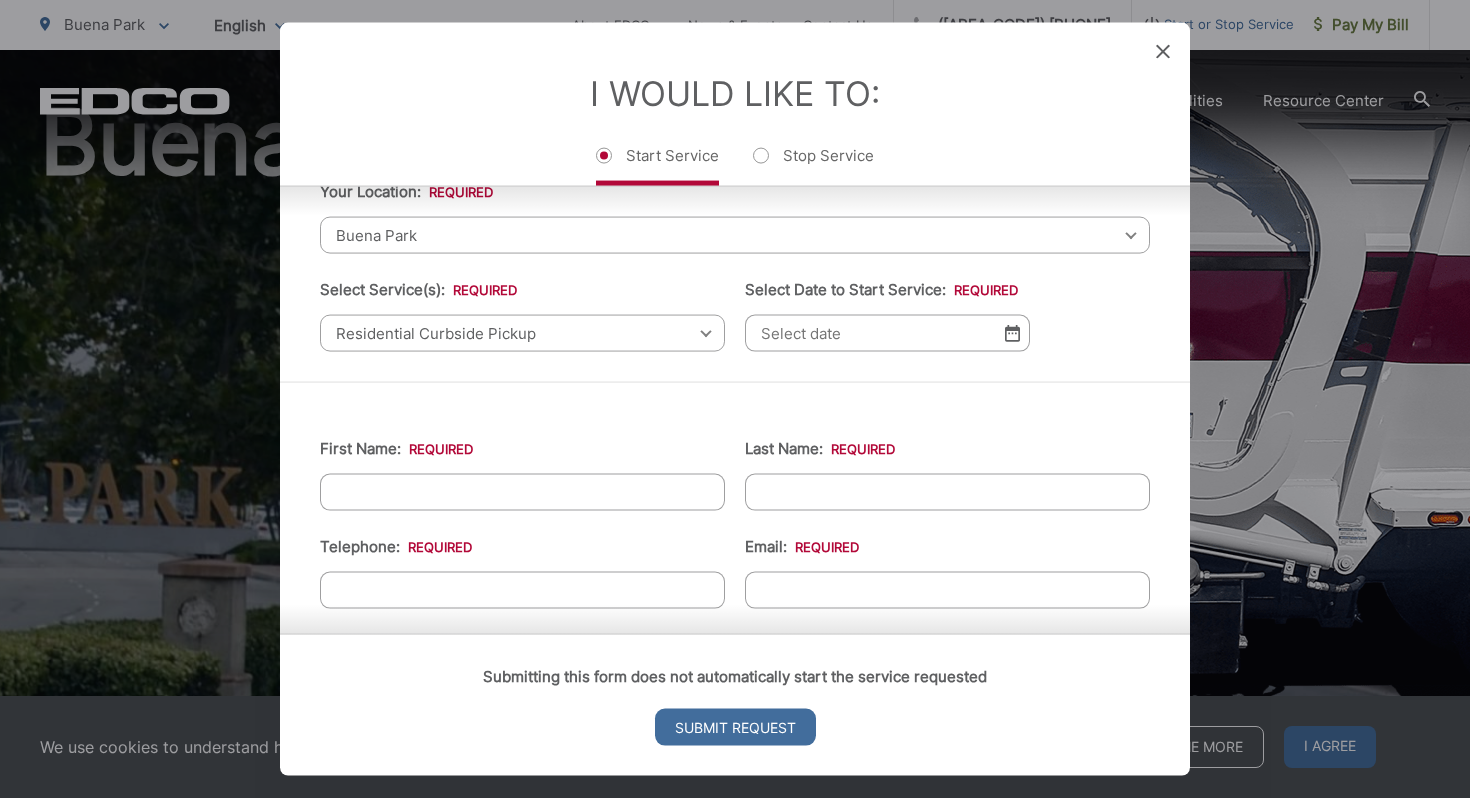 click at bounding box center (1012, 333) 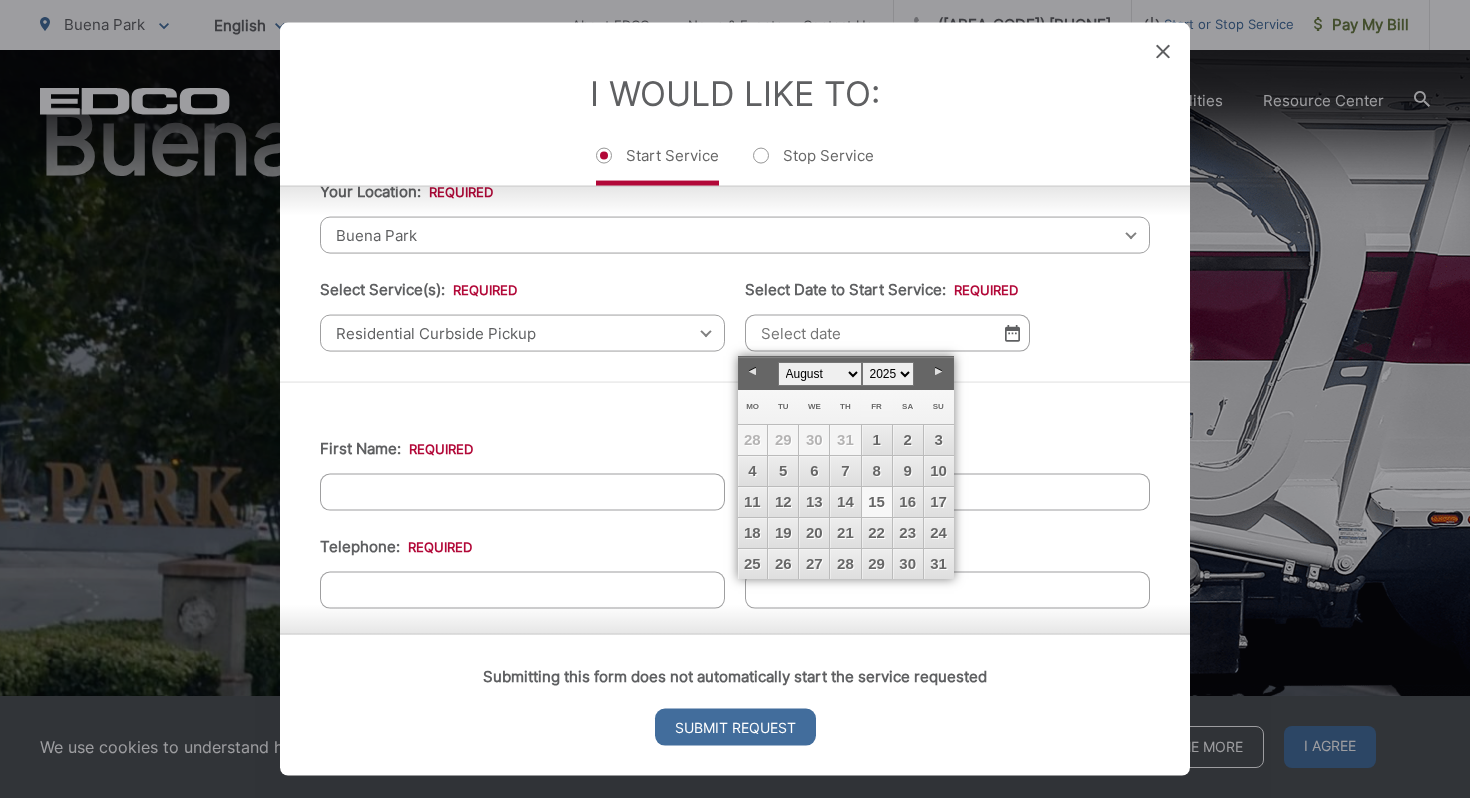 click on "15" at bounding box center [877, 502] 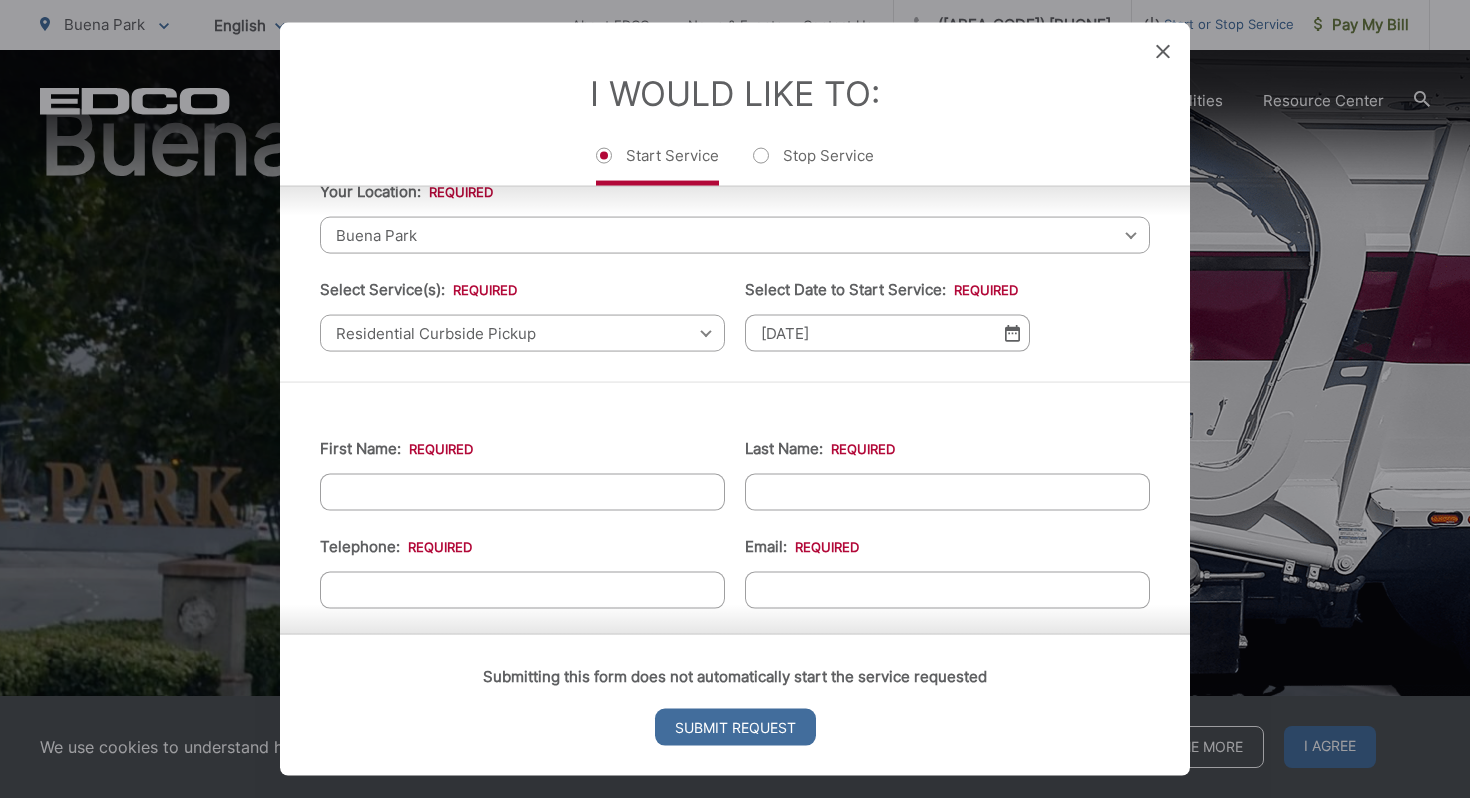click on "Your Location: * Select your location Alpine Bonita Bonsall Borrego Springs Boulevard Buena Park Campo Coronado Corporate Del Mar Descanso Dulzura City of El Cajon El Cajon County El Segundo Encinitas Escondido Escondido County Fallbrook Guatay Imperial Beach Jacumba Jamul Julian La Mesa City La Mesa County La Mirada La Palma Lakeside Lakewood Lemon Grove Lincoln Acres Long Beach National City Pala Pauma Valley Pine Valley Potrero Poway Rainbow Ramona Rancho Palos Verdes Rancho Santa Fe San Diego San Marcos San Marcos County Signal Hill Solana Beach Spring Valley Tecate Torrance Valley Center City of Vista Vista County Buena Park Select your location Alpine Bonita Bonsall Borrego Springs Boulevard Buena Park Campo Coronado Corporate Del Mar Descanso Dulzura City of El Cajon El Cajon County El Segundo Encinitas Escondido Escondido County Fallbrook Guatay Imperial Beach Jacumba Jamul Julian La Mesa City La Mesa County La Mirada La Palma Lakeside Lakewood Lemon Grove Lincoln Acres Long Beach National City Pala *" at bounding box center (735, 266) 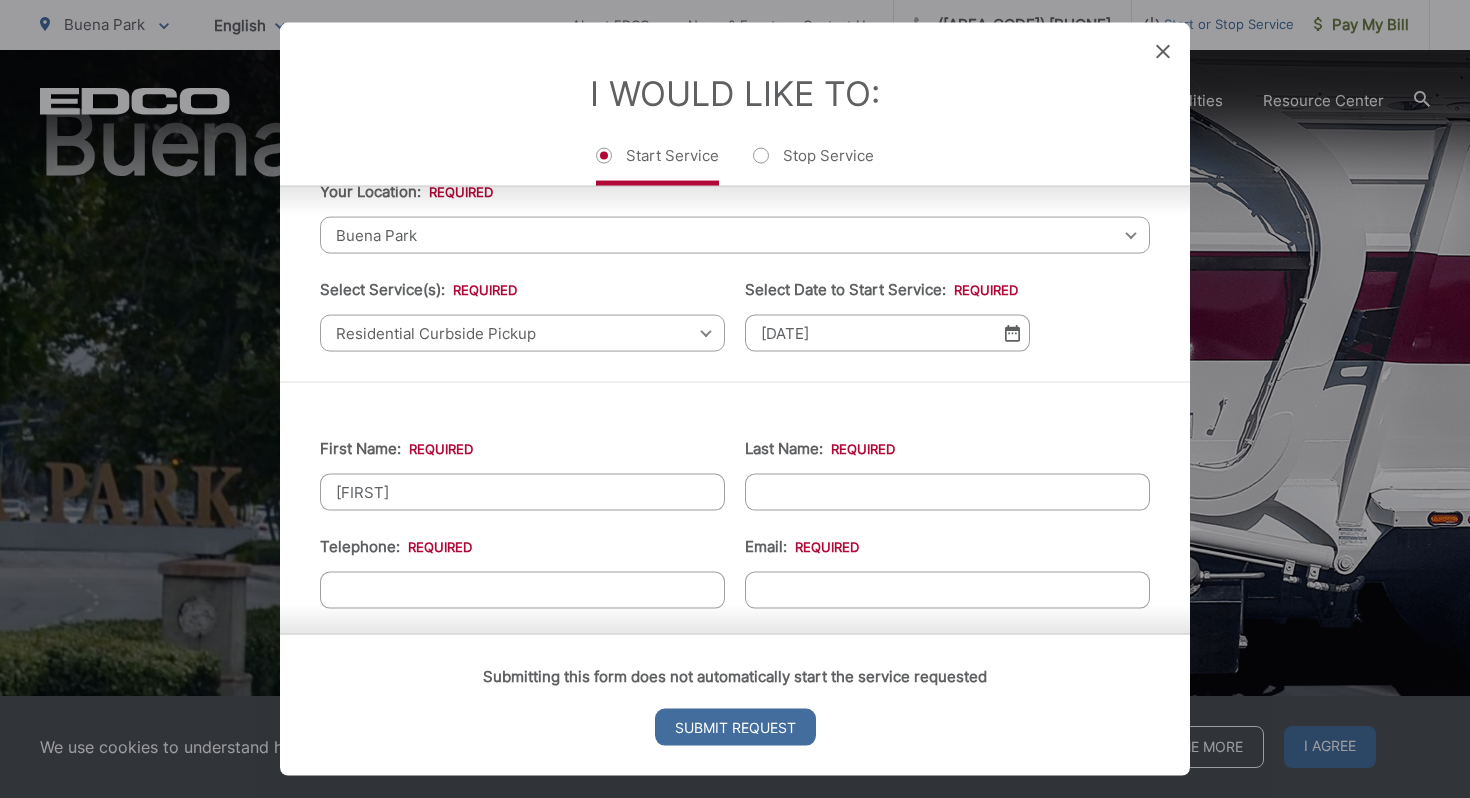 type on "natalie" 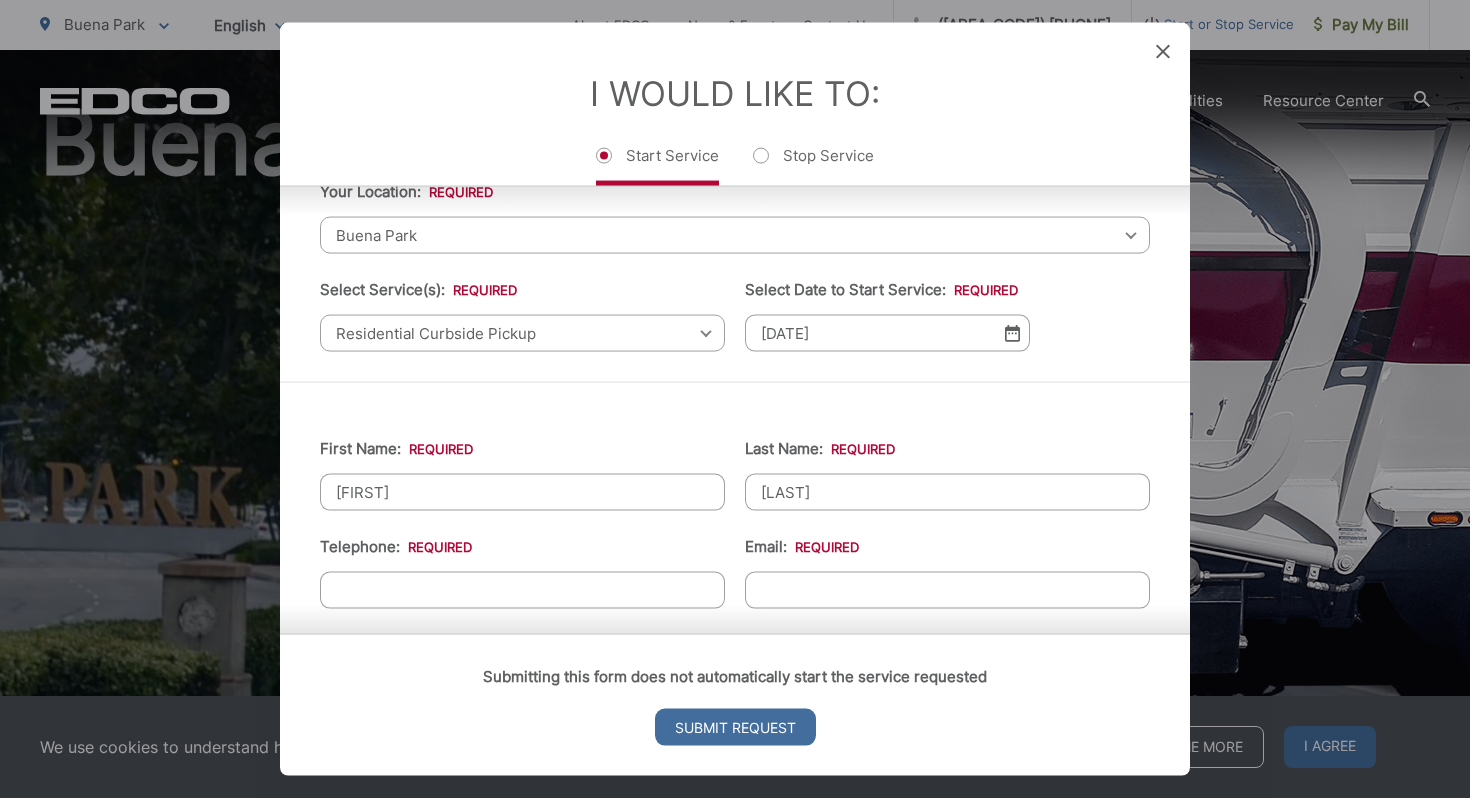 type on "mendoza" 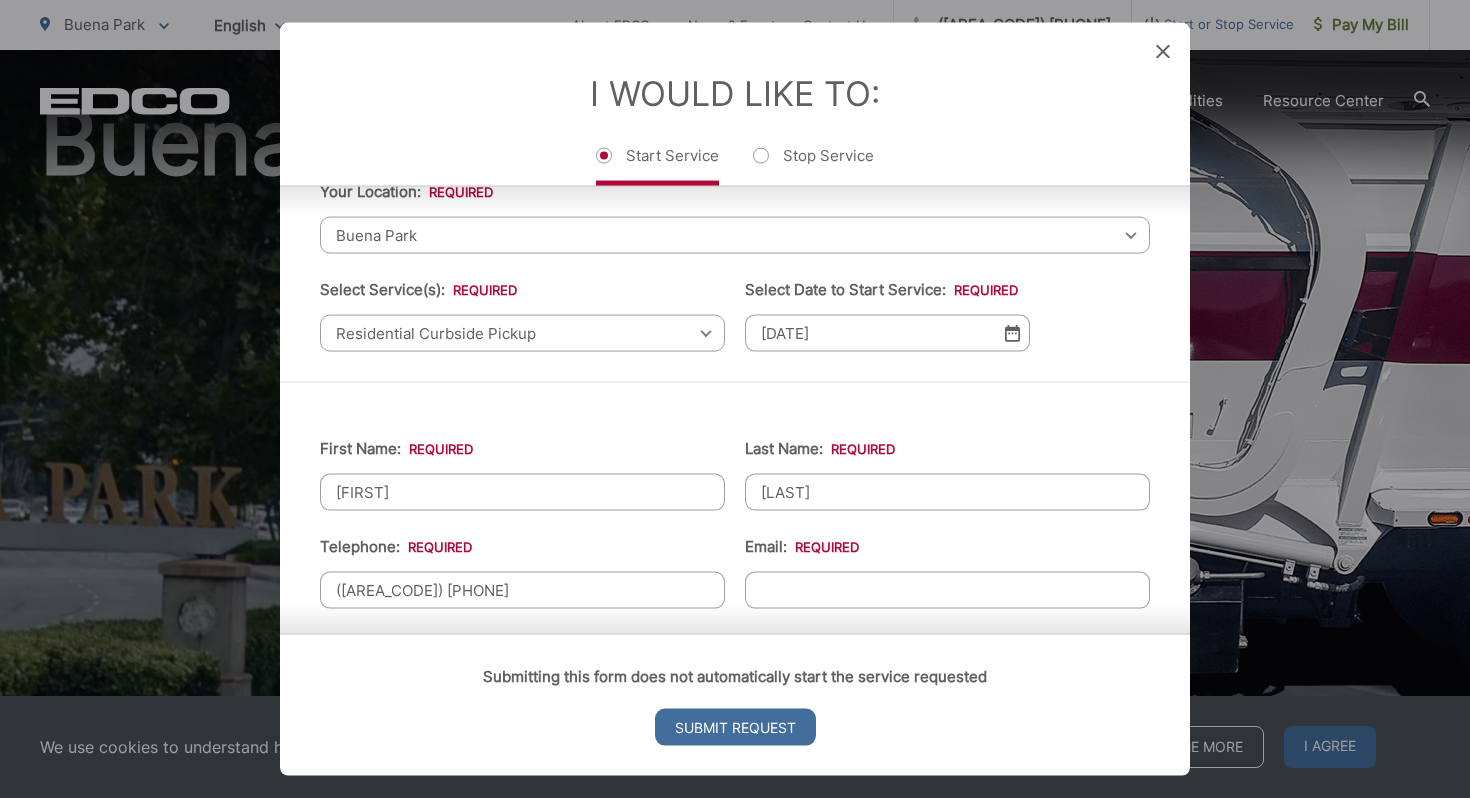 type on "(562) 674-4930" 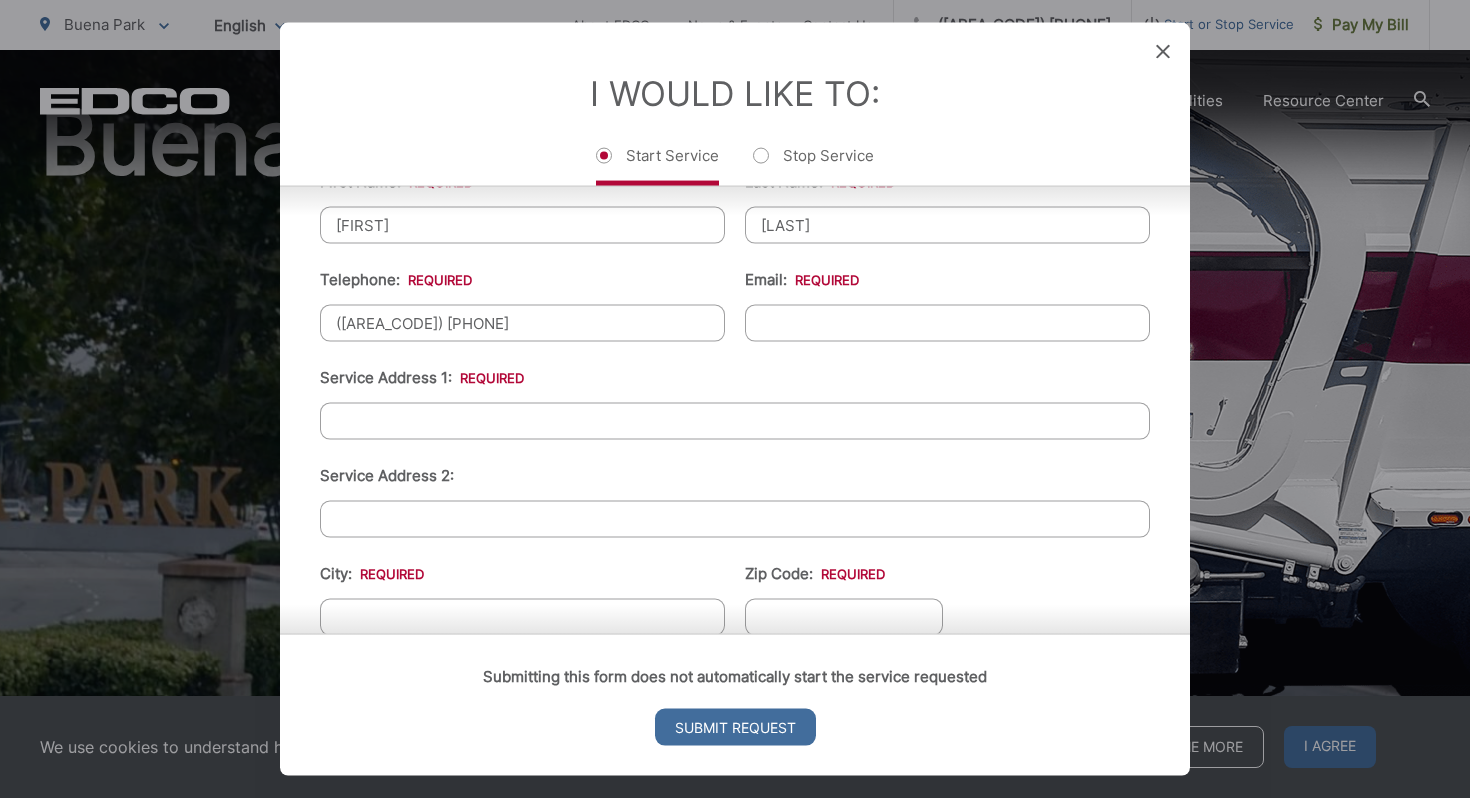 scroll, scrollTop: 347, scrollLeft: 0, axis: vertical 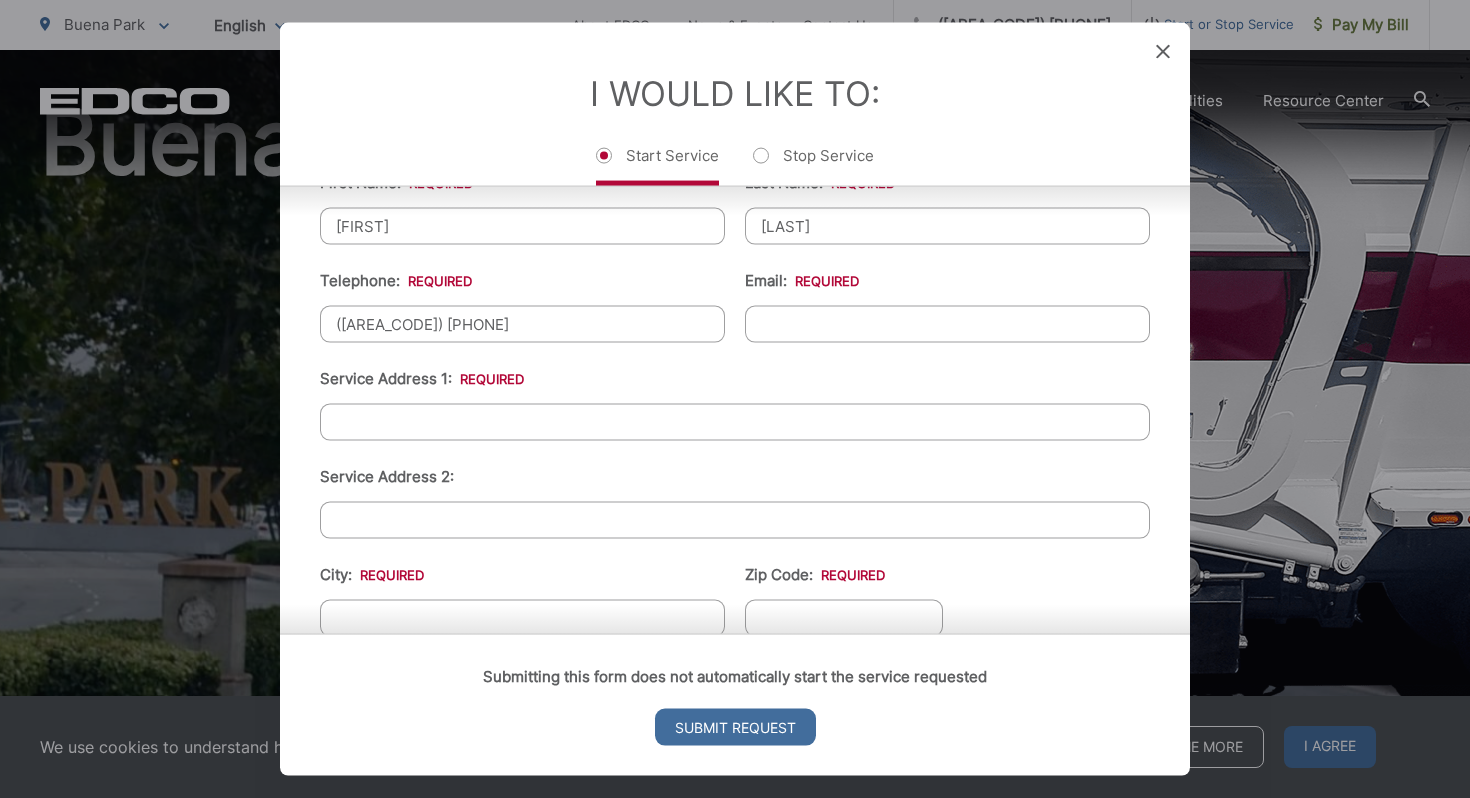 click on "Email: *" at bounding box center [947, 324] 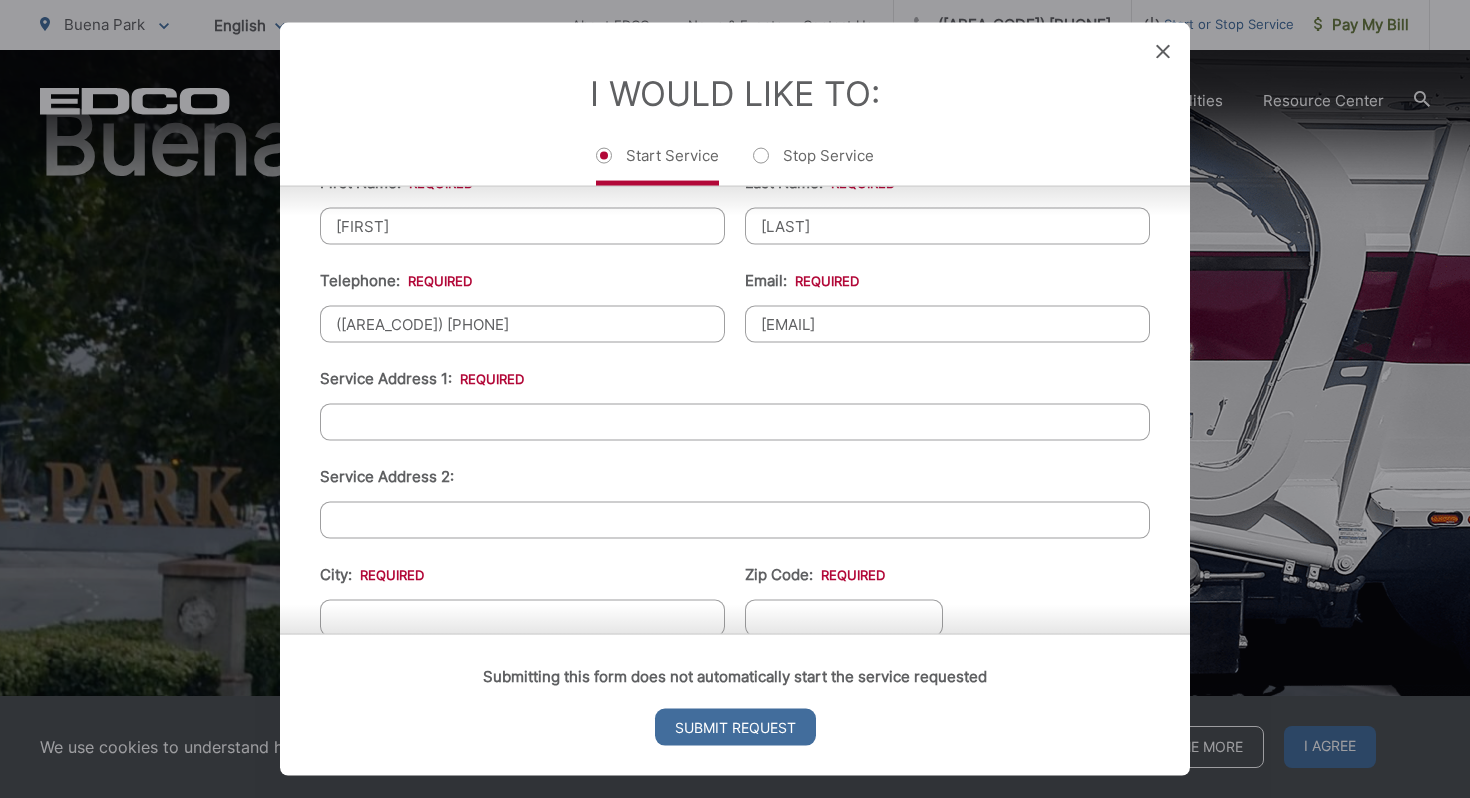 type on "mendozanatalie04@outlook.com" 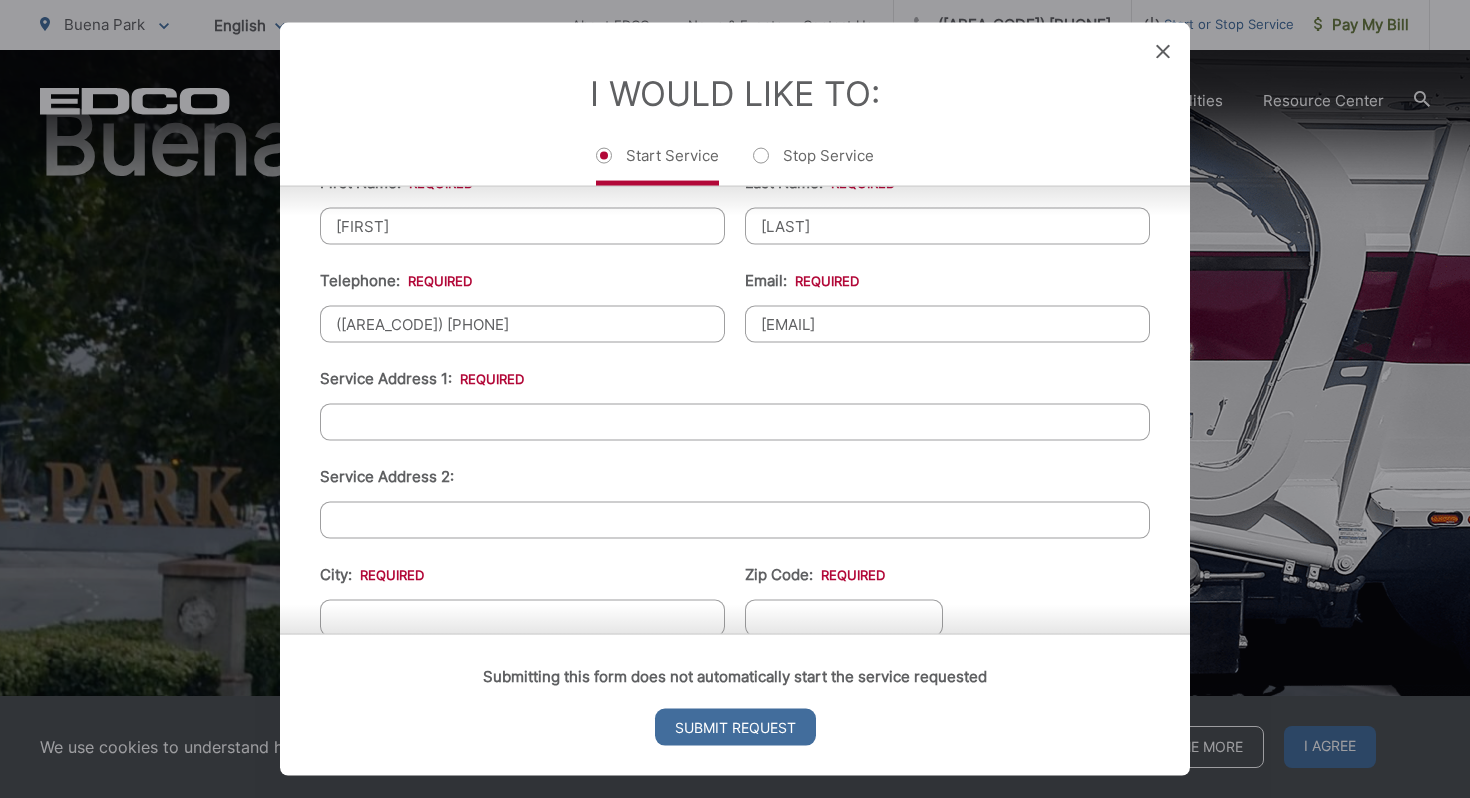click on "Service Address 1: *" at bounding box center [735, 422] 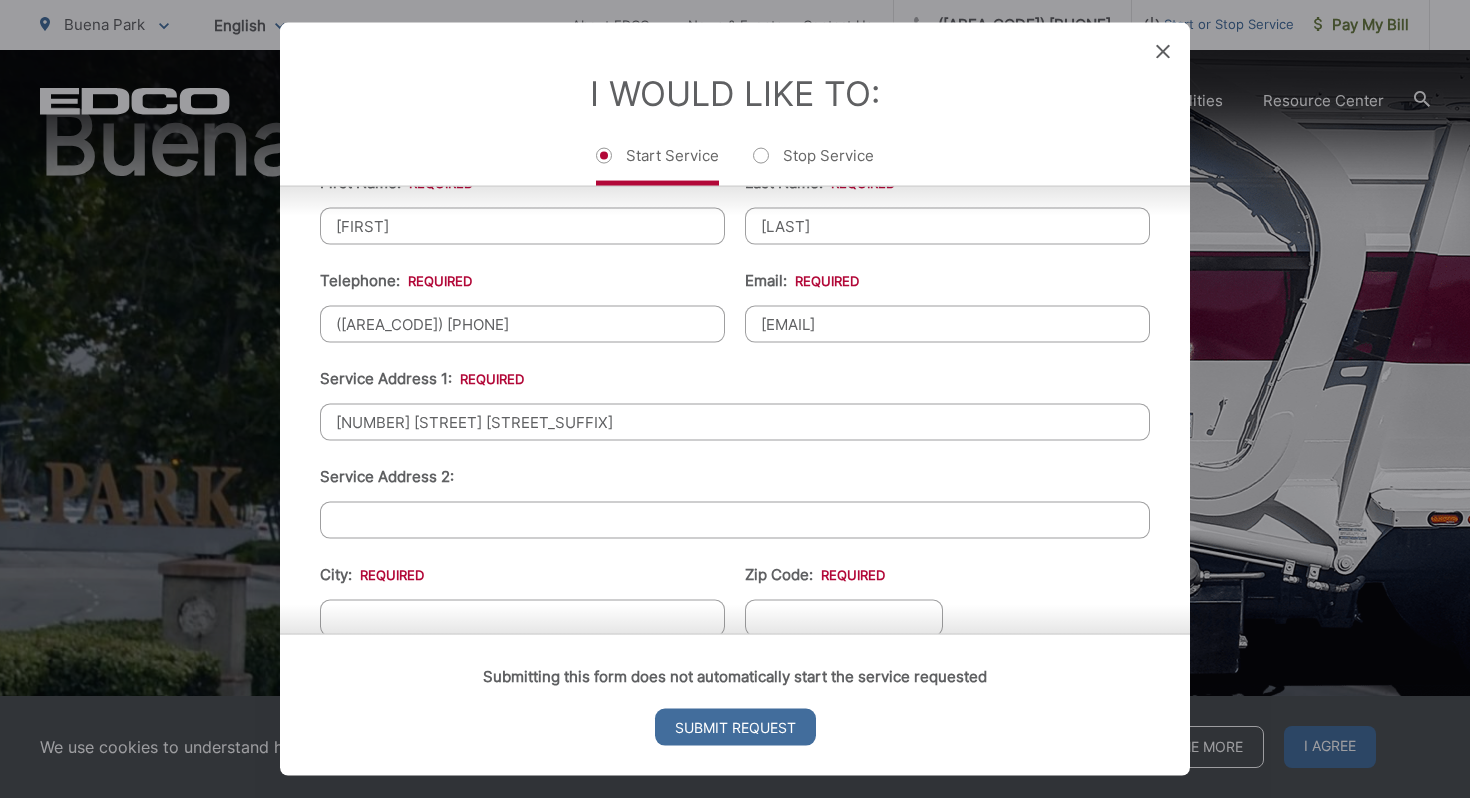 type on "7343 santa elise cir" 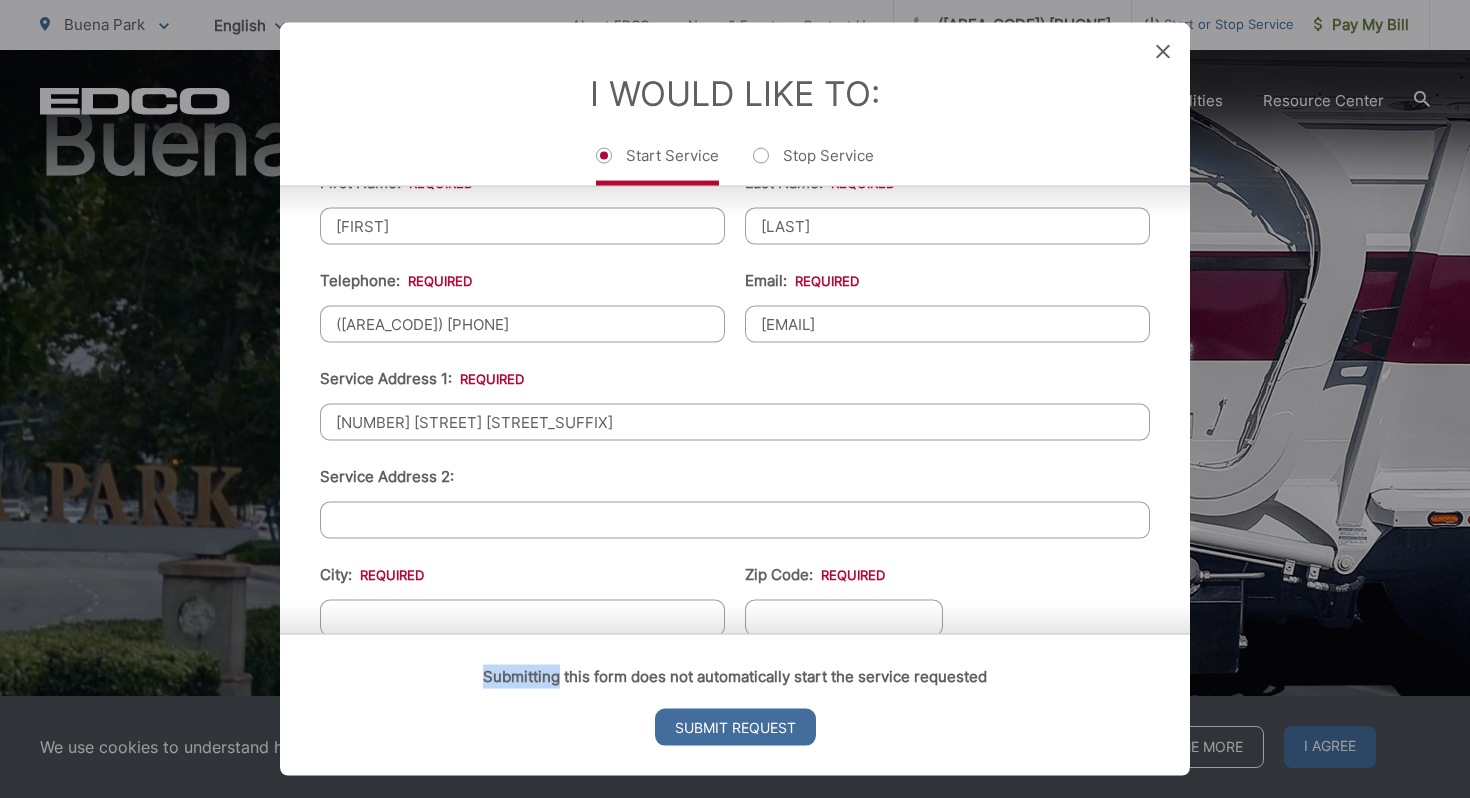 drag, startPoint x: 606, startPoint y: 607, endPoint x: 595, endPoint y: 607, distance: 11 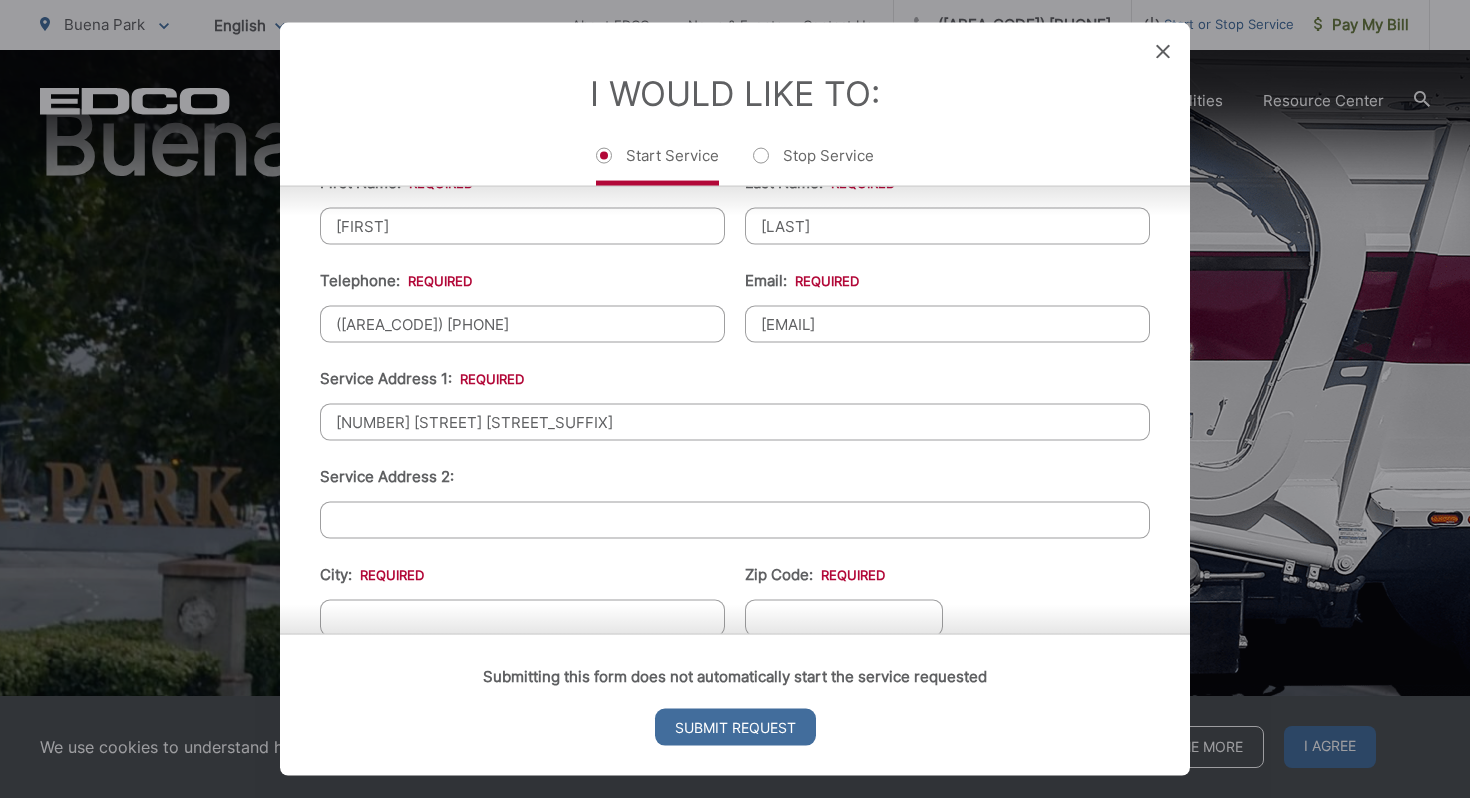 click on "Submitting this form does not automatically start the service requested Submit Request" at bounding box center (735, 704) 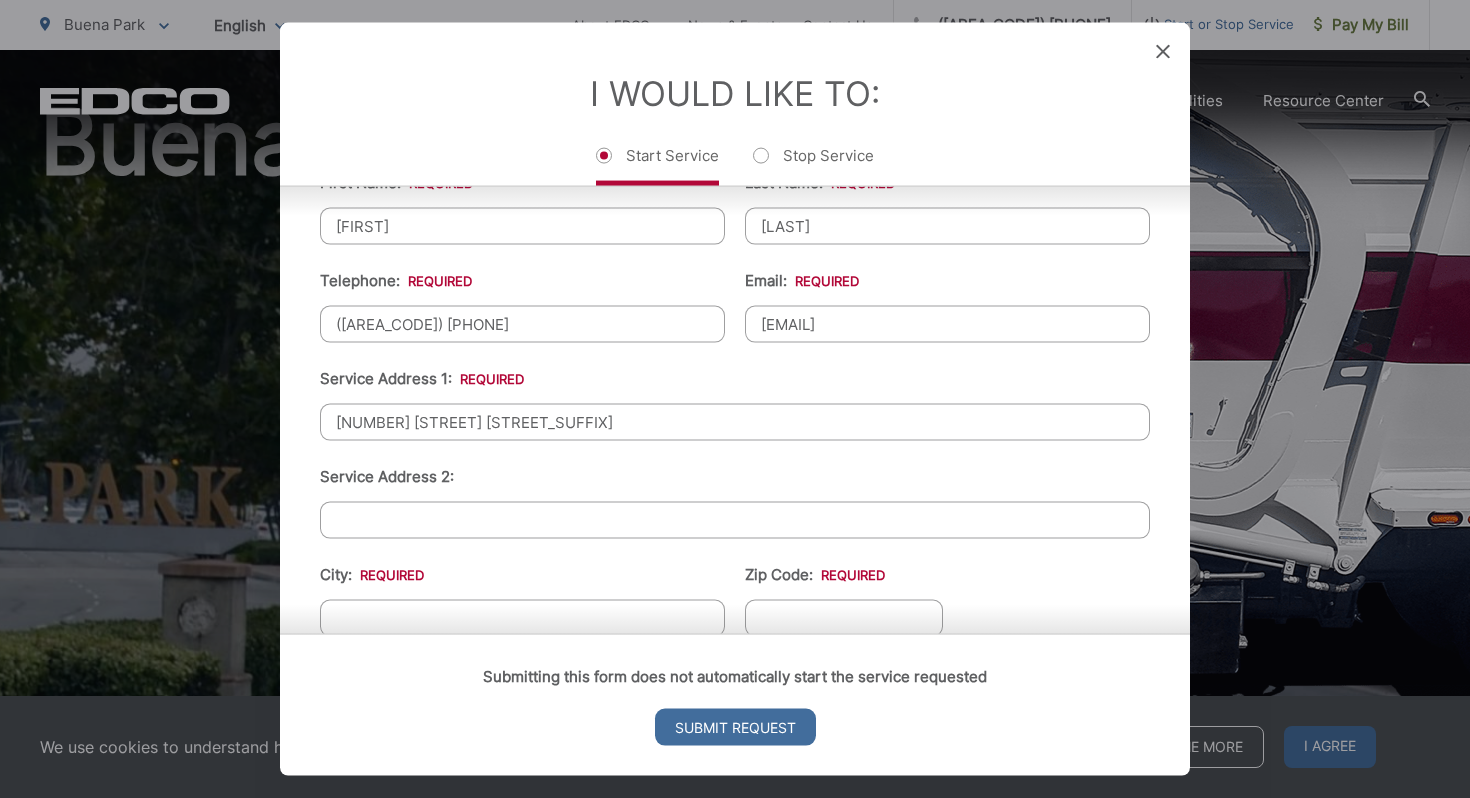 click on "Submitting this form does not automatically start the service requested Submit Request" at bounding box center [735, 704] 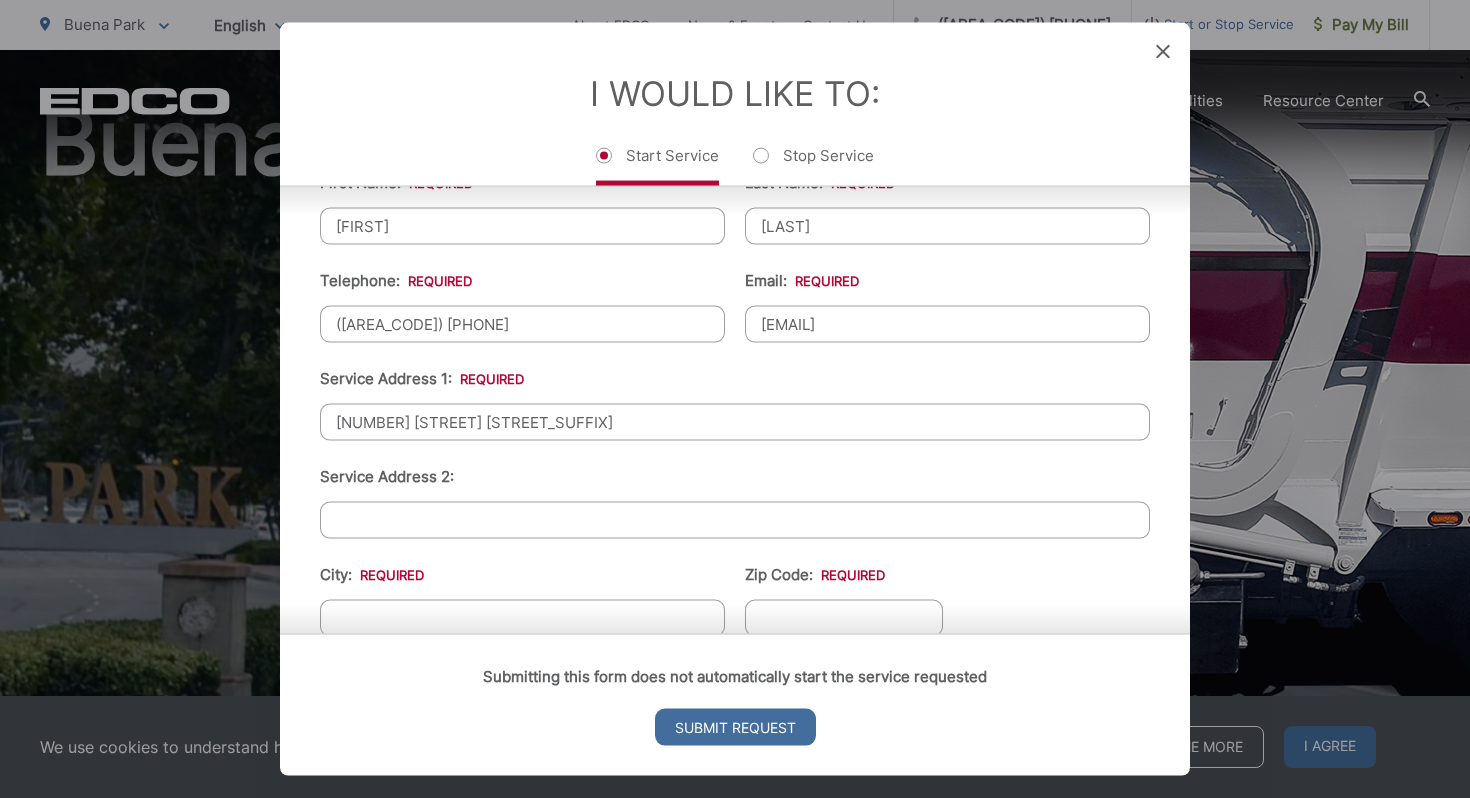 click on "Service Address 2:" at bounding box center [735, 520] 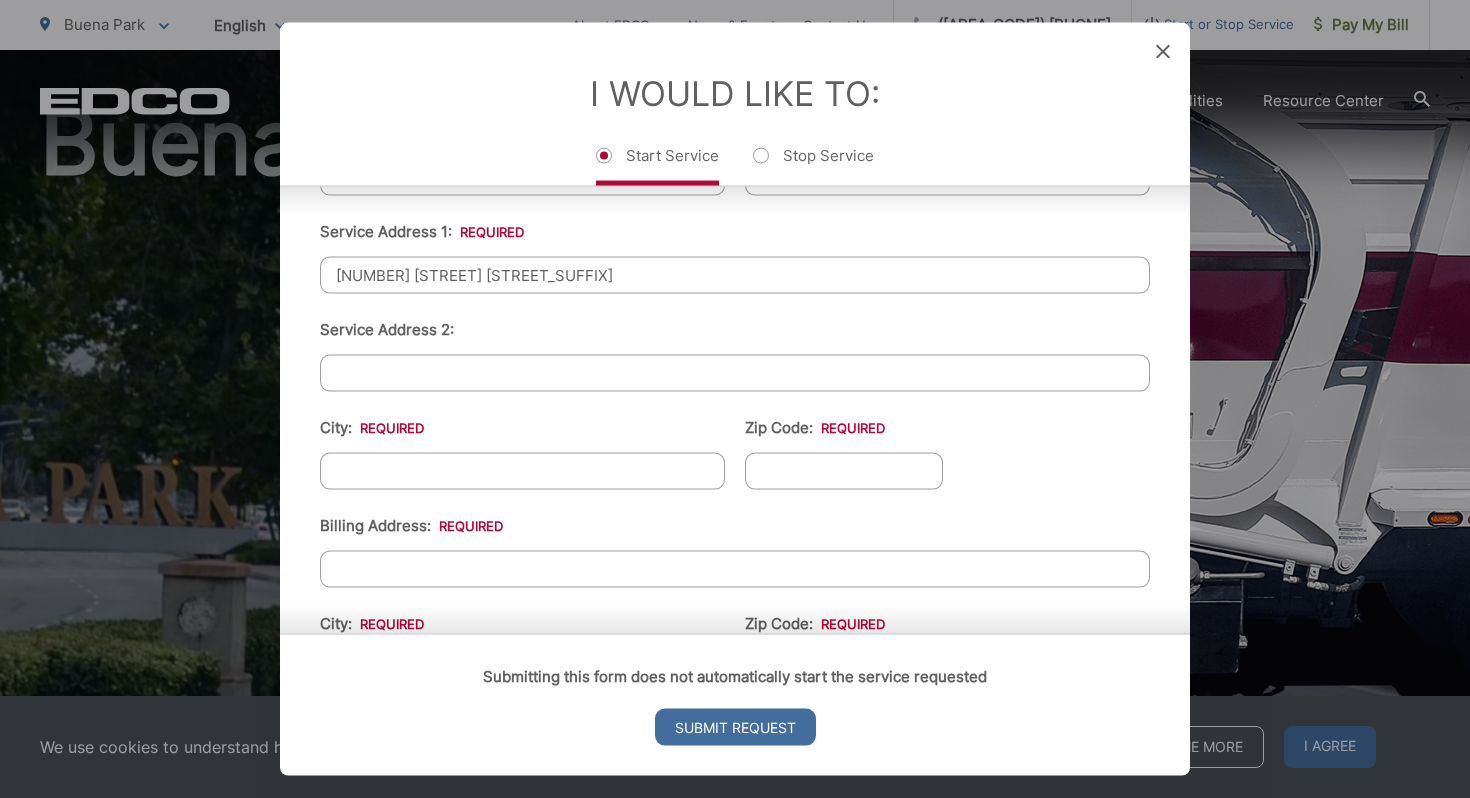 scroll, scrollTop: 551, scrollLeft: 0, axis: vertical 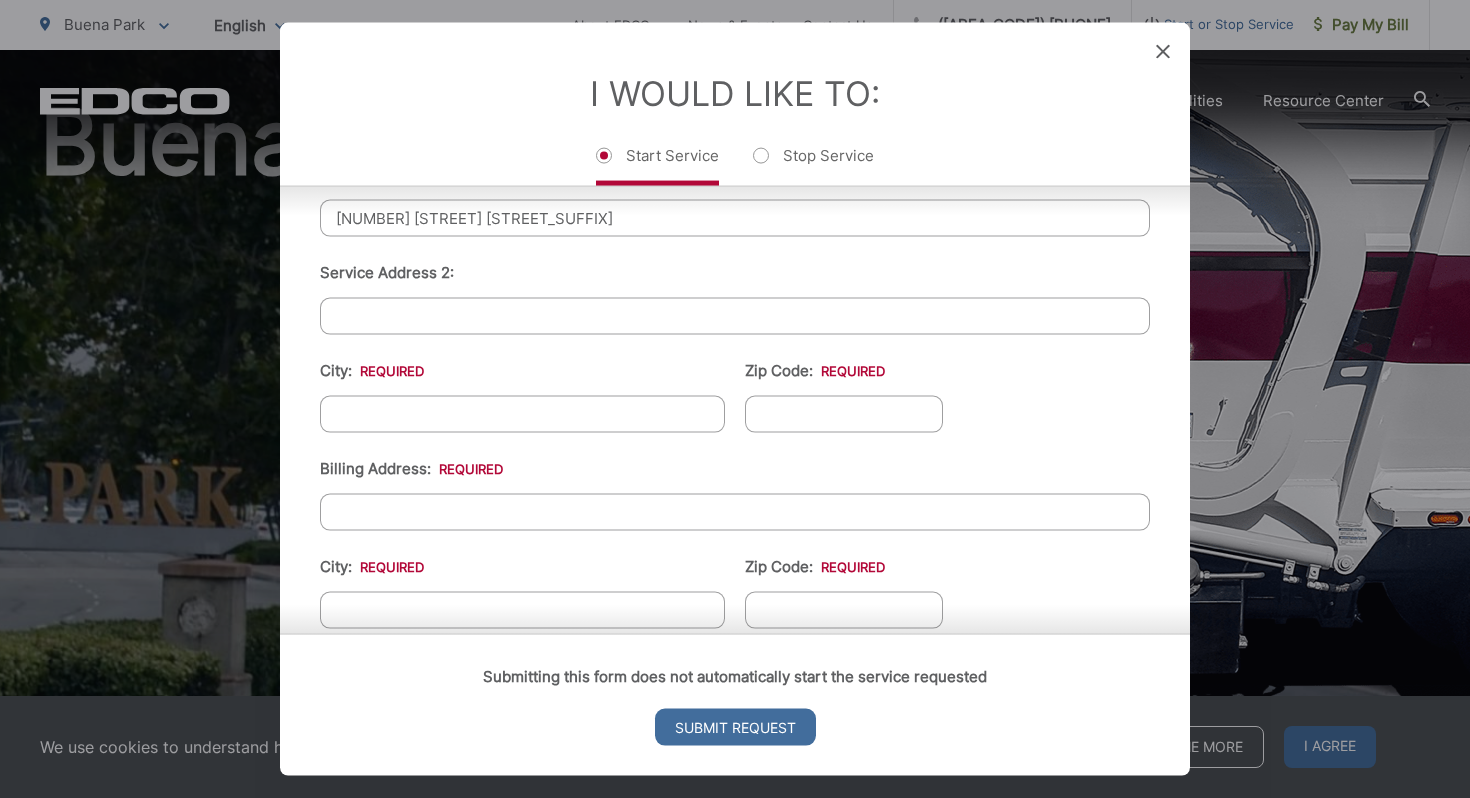click on "City: *" at bounding box center [522, 414] 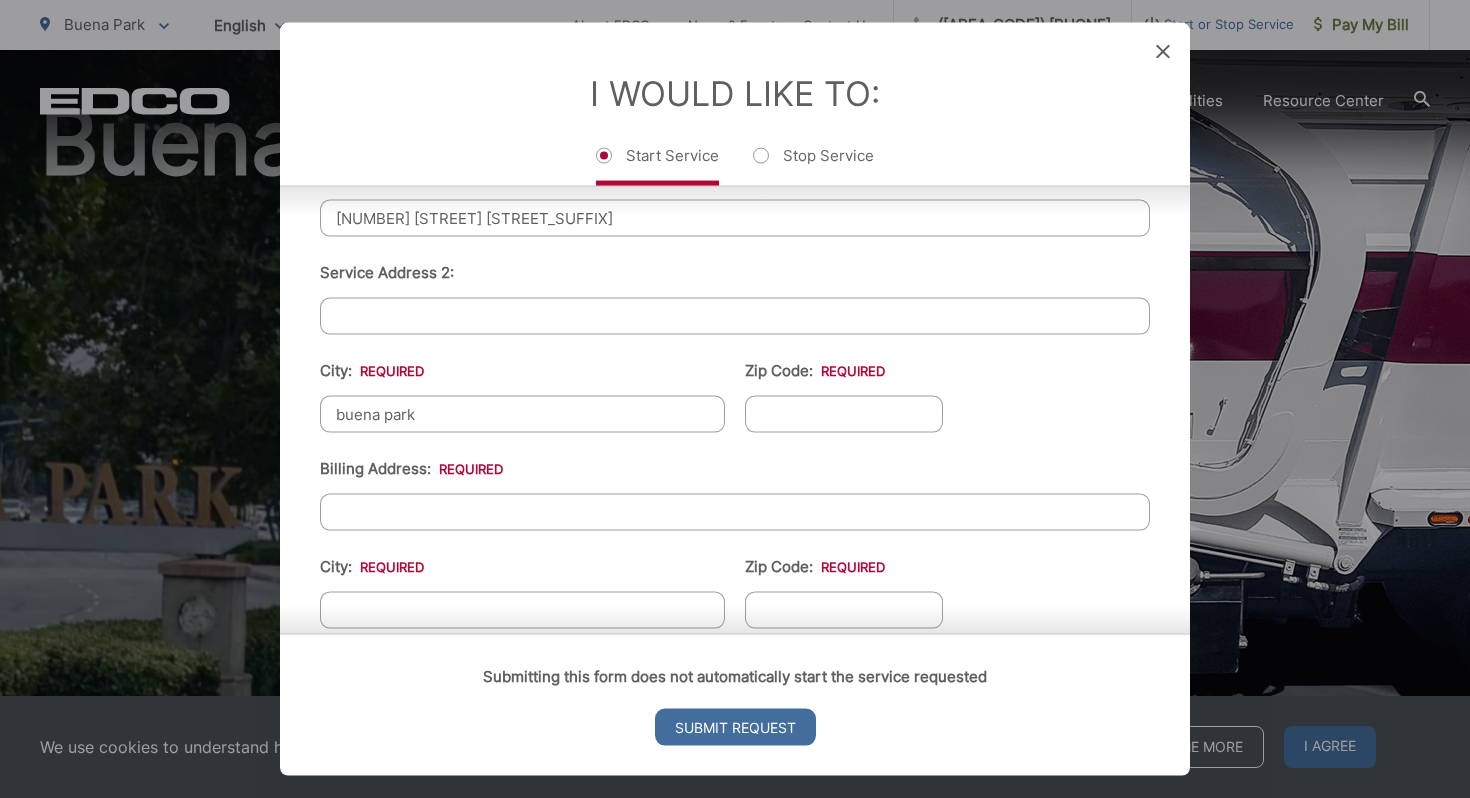 type on "buena park" 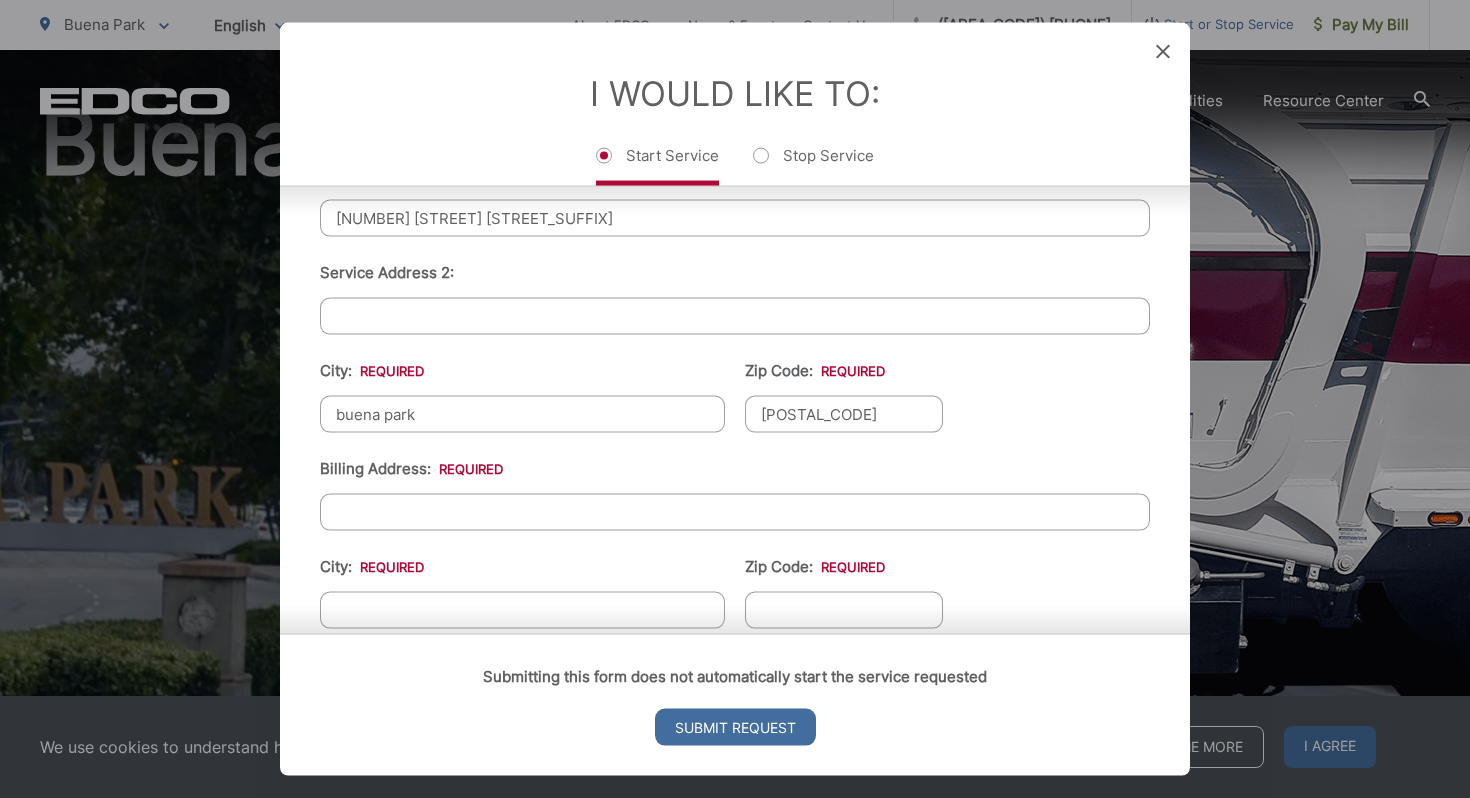type on "[POSTAL_CODE]" 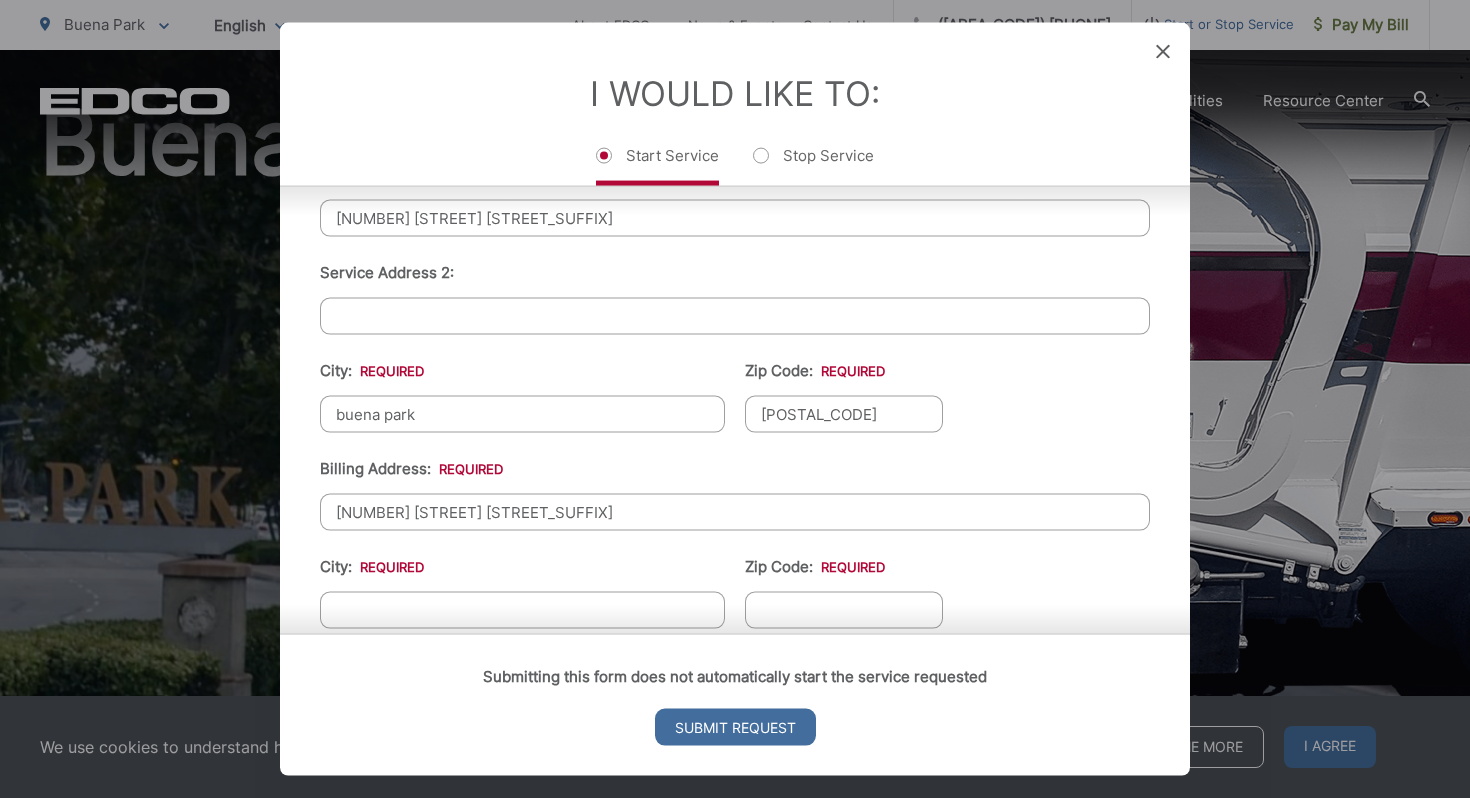 type on "7343 elise cir" 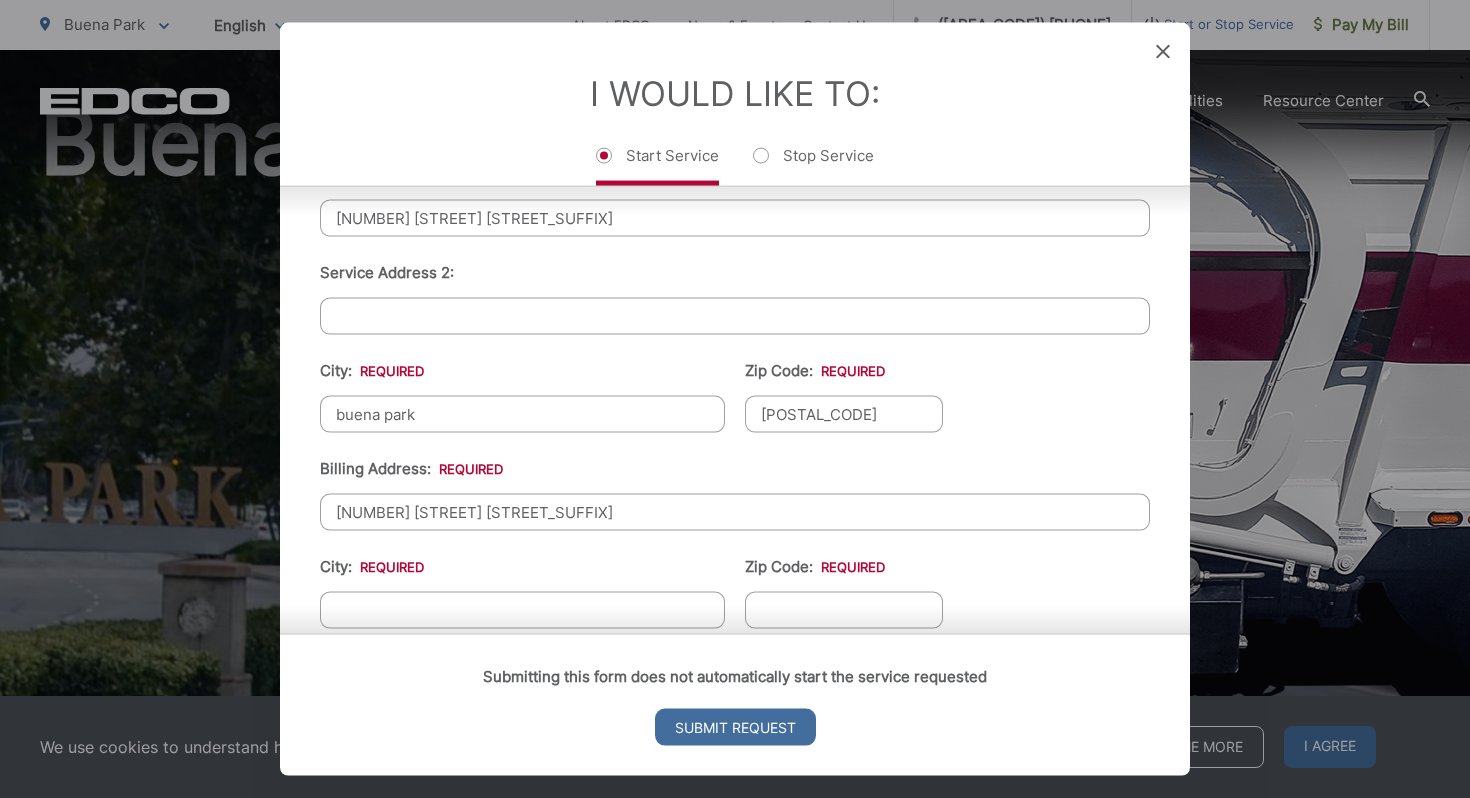 click on "City: *" at bounding box center [522, 610] 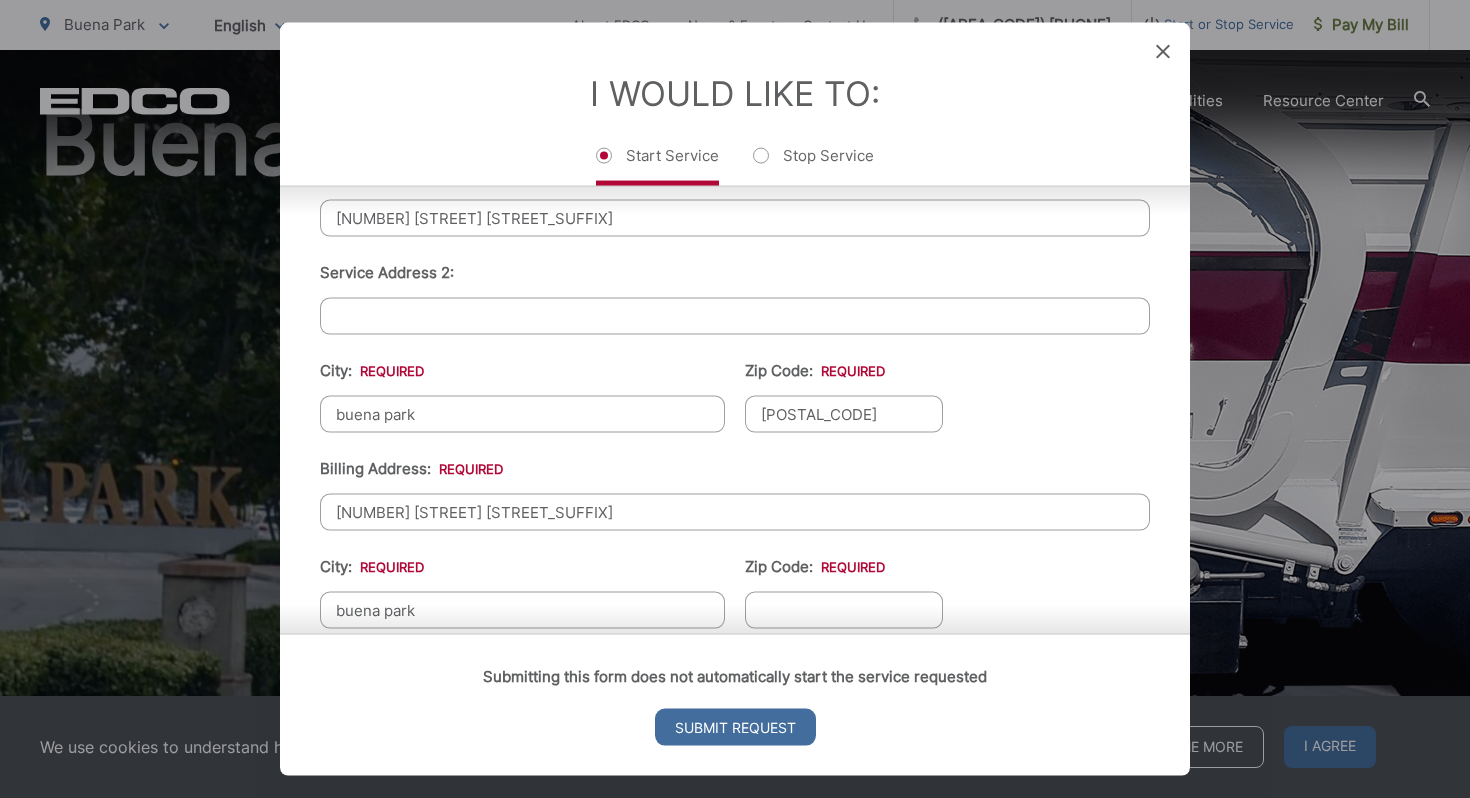 type on "buena park" 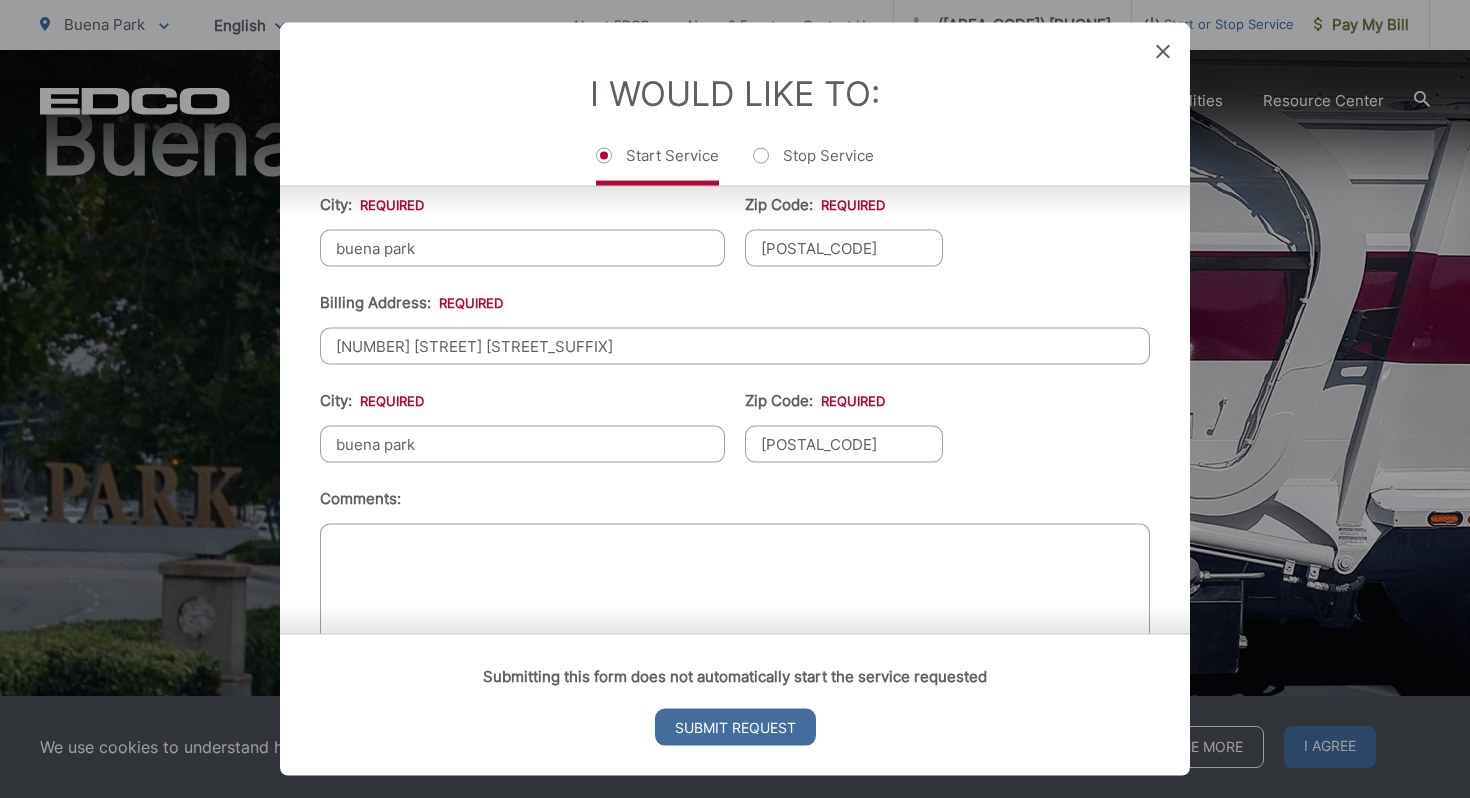 scroll, scrollTop: 762, scrollLeft: 0, axis: vertical 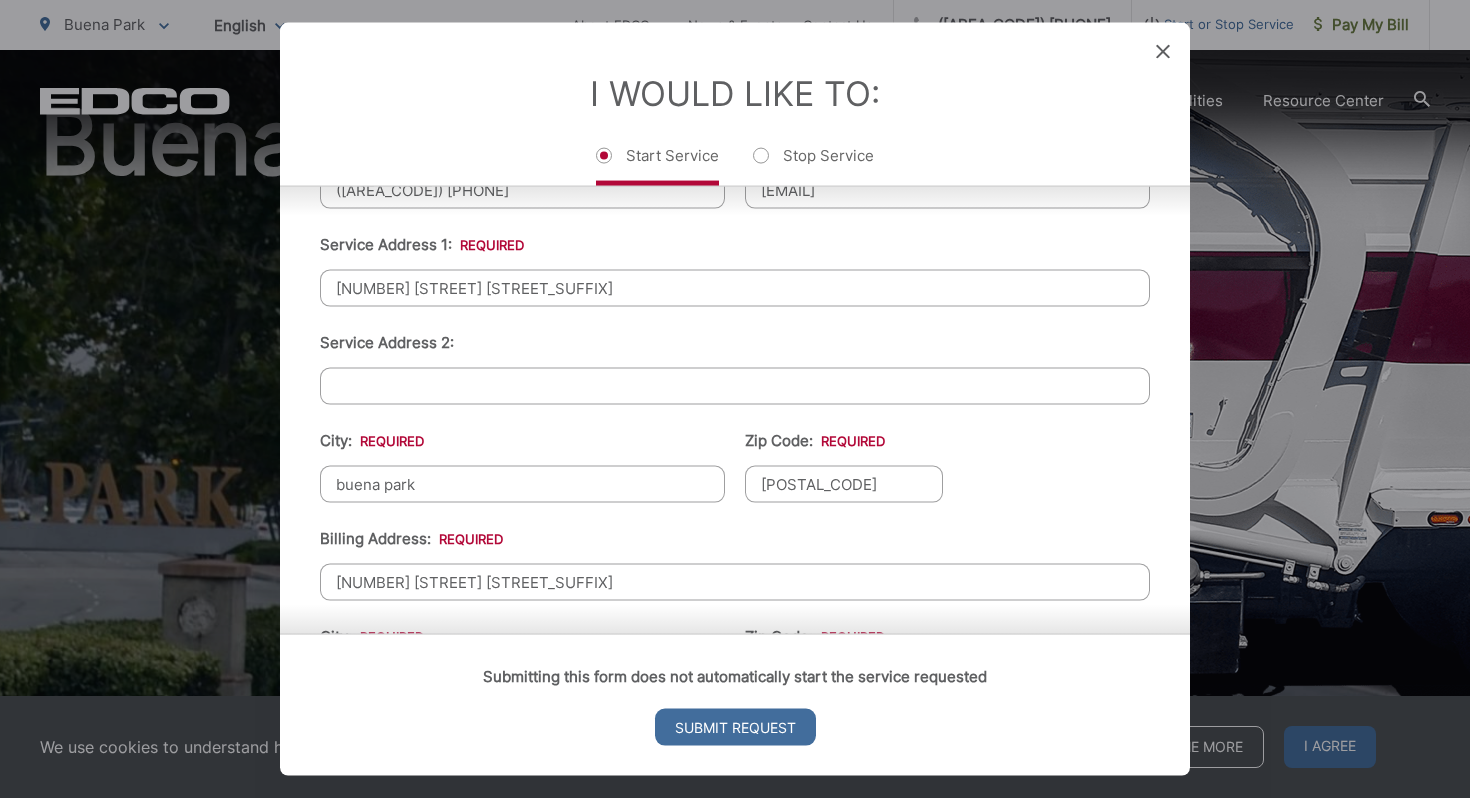 type on "[POSTAL_CODE]" 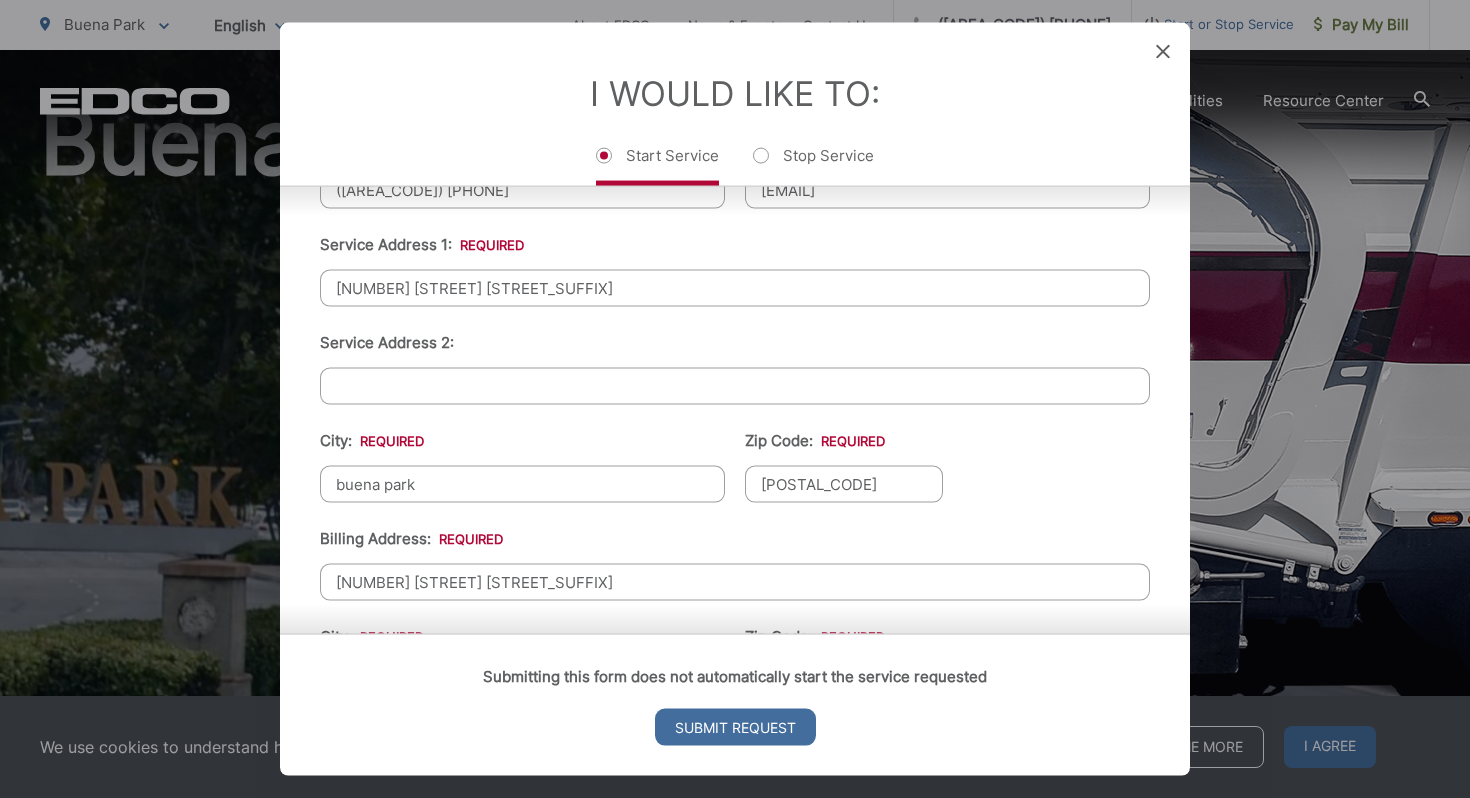 drag, startPoint x: 1204, startPoint y: 396, endPoint x: 1190, endPoint y: 328, distance: 69.426216 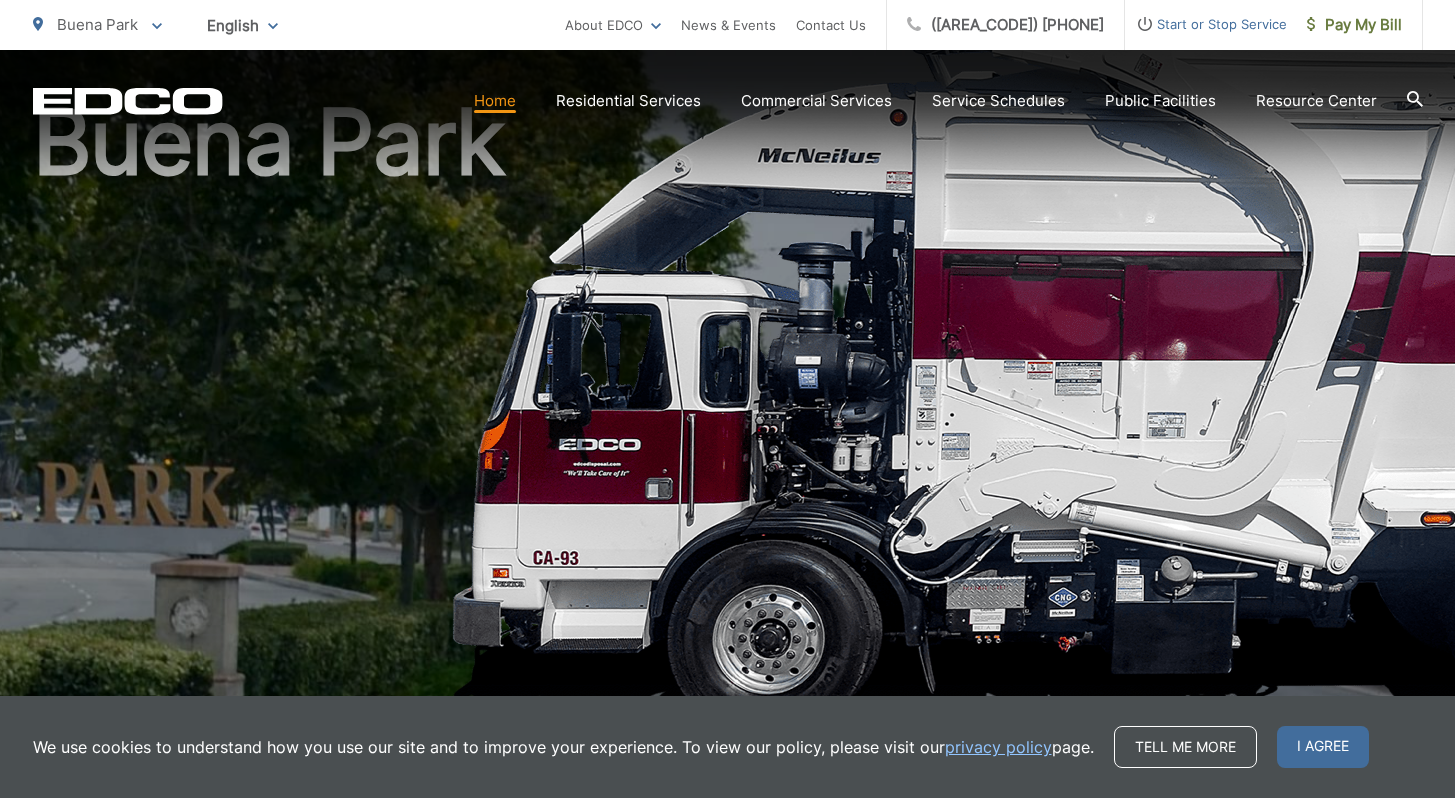 click on "Start or Stop Service" at bounding box center [1206, 24] 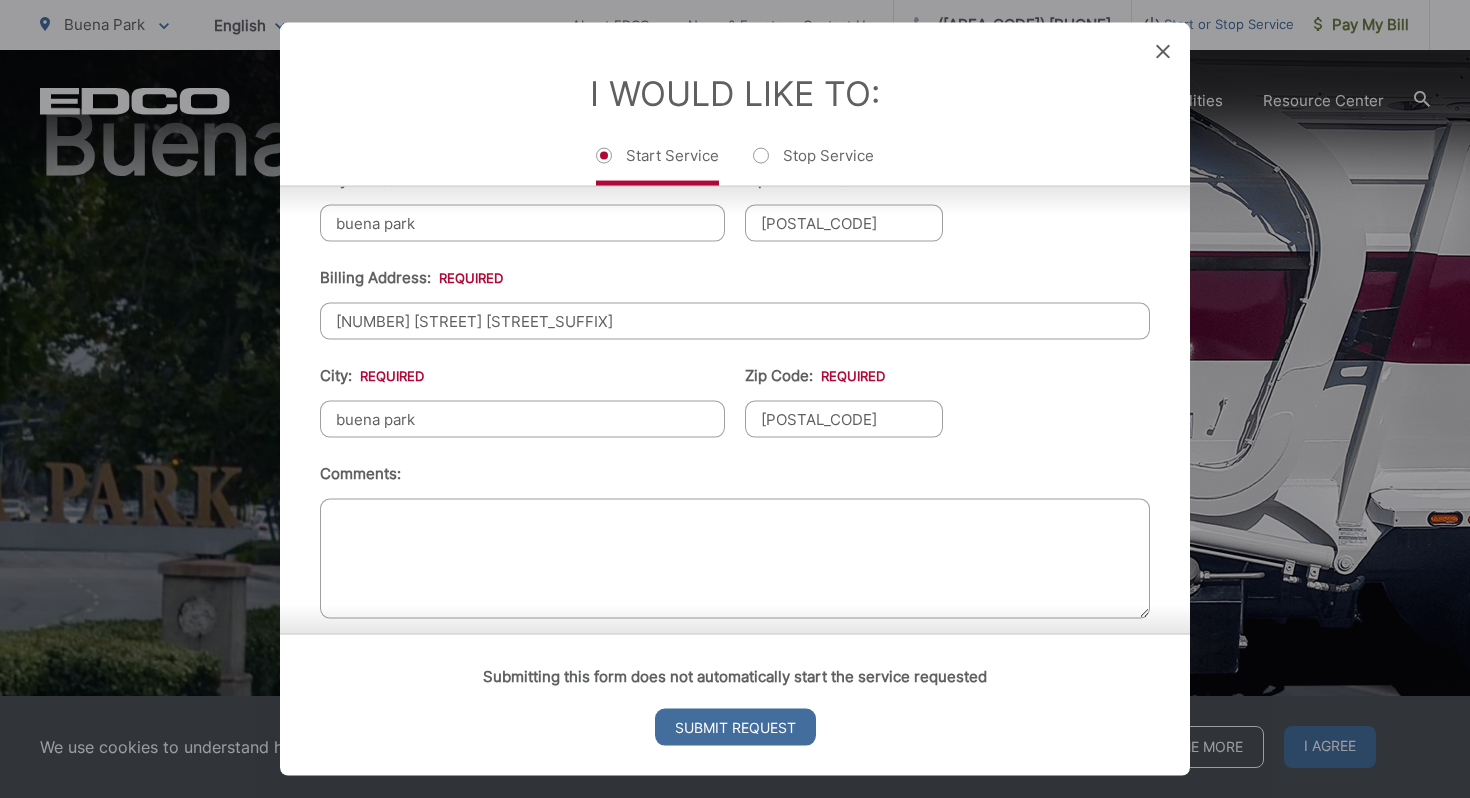scroll, scrollTop: 762, scrollLeft: 0, axis: vertical 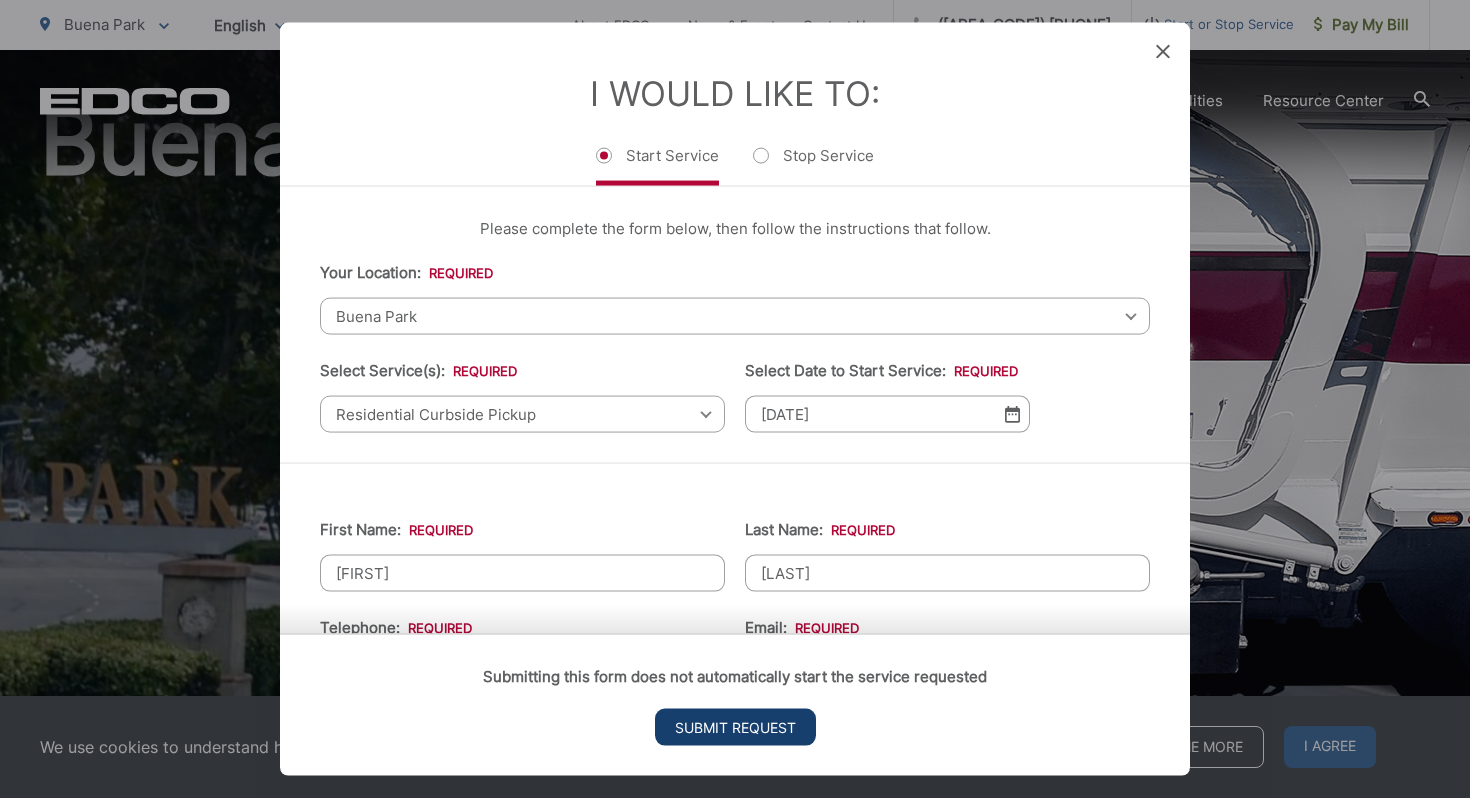 click on "Submit Request" at bounding box center [735, 726] 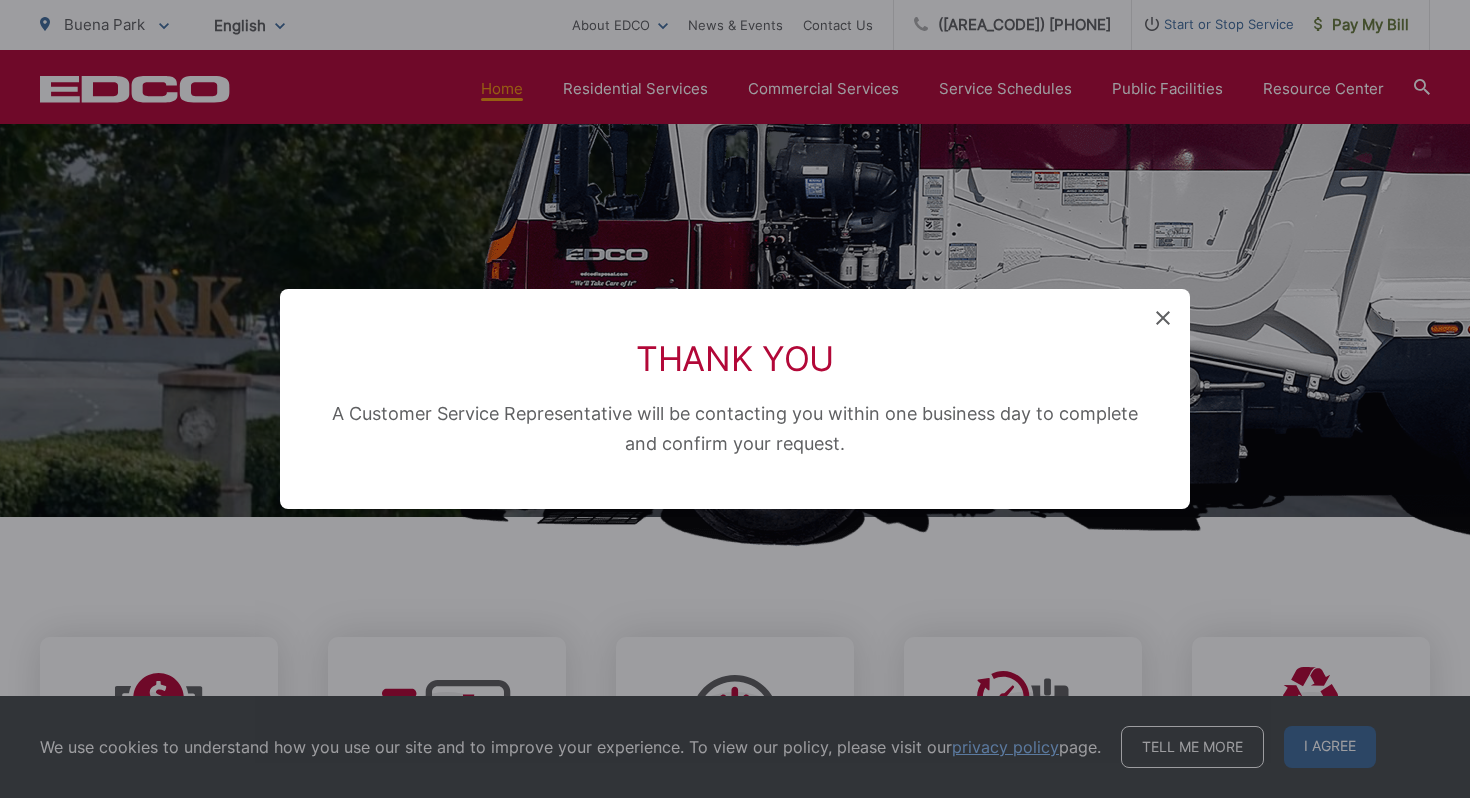 click 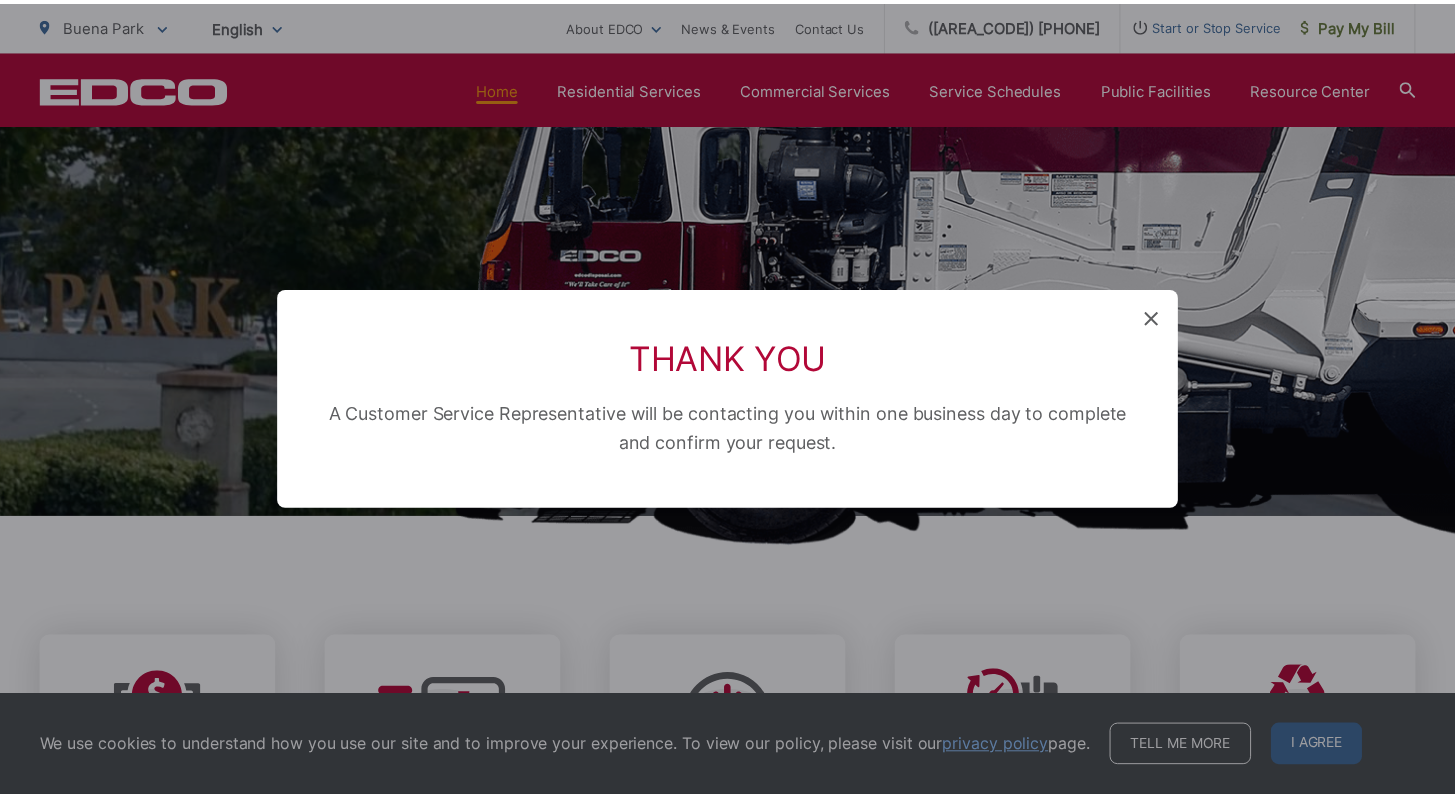 scroll, scrollTop: 168, scrollLeft: 0, axis: vertical 